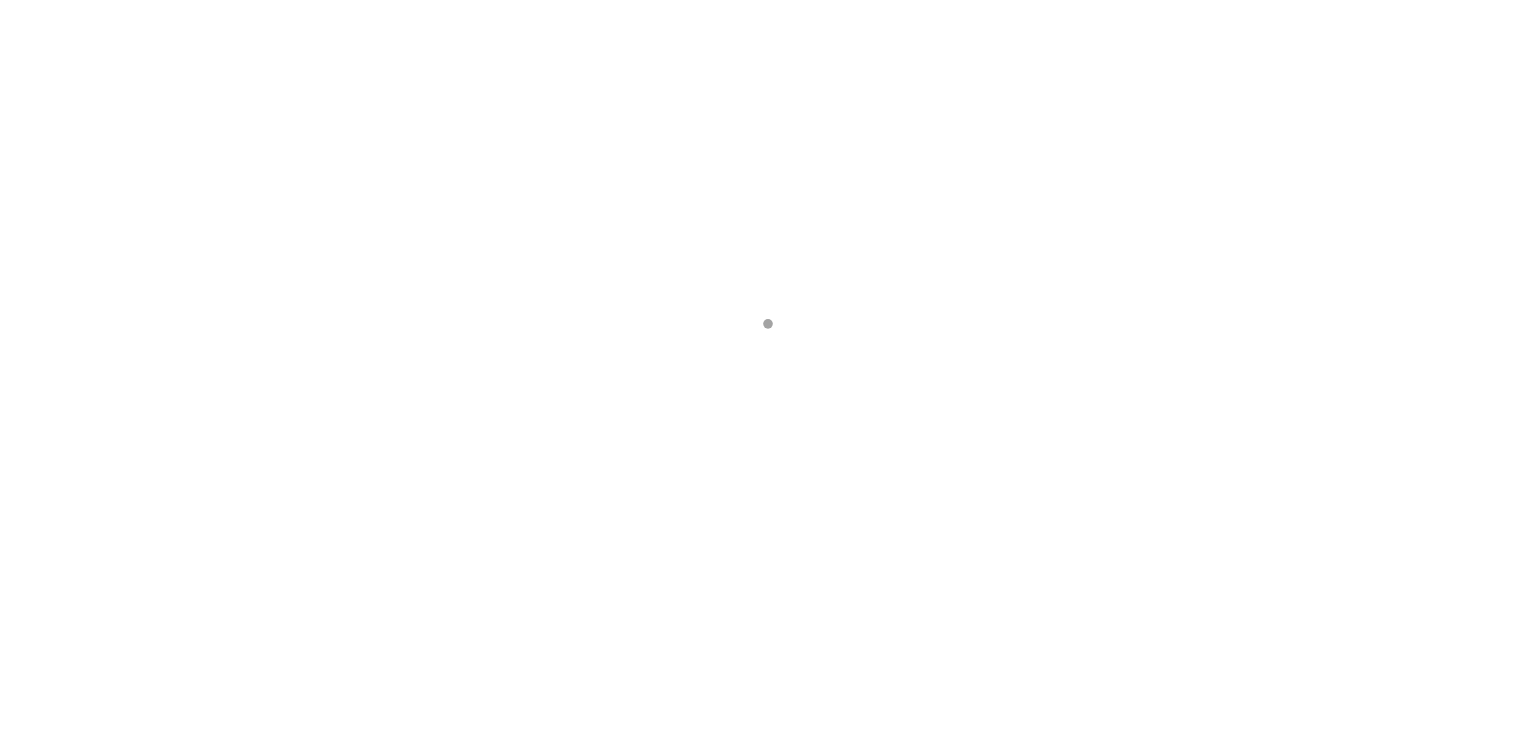 scroll, scrollTop: 0, scrollLeft: 0, axis: both 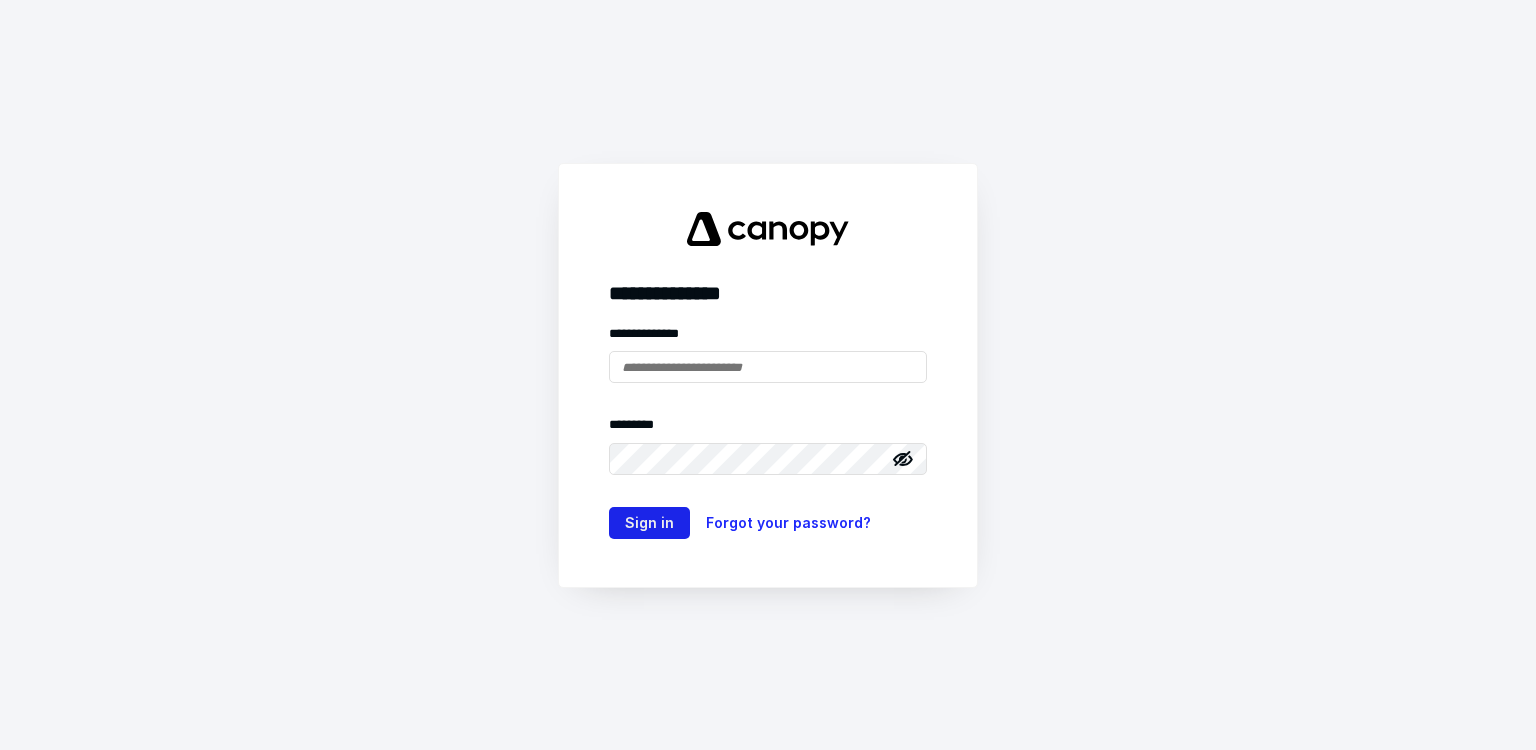type on "**********" 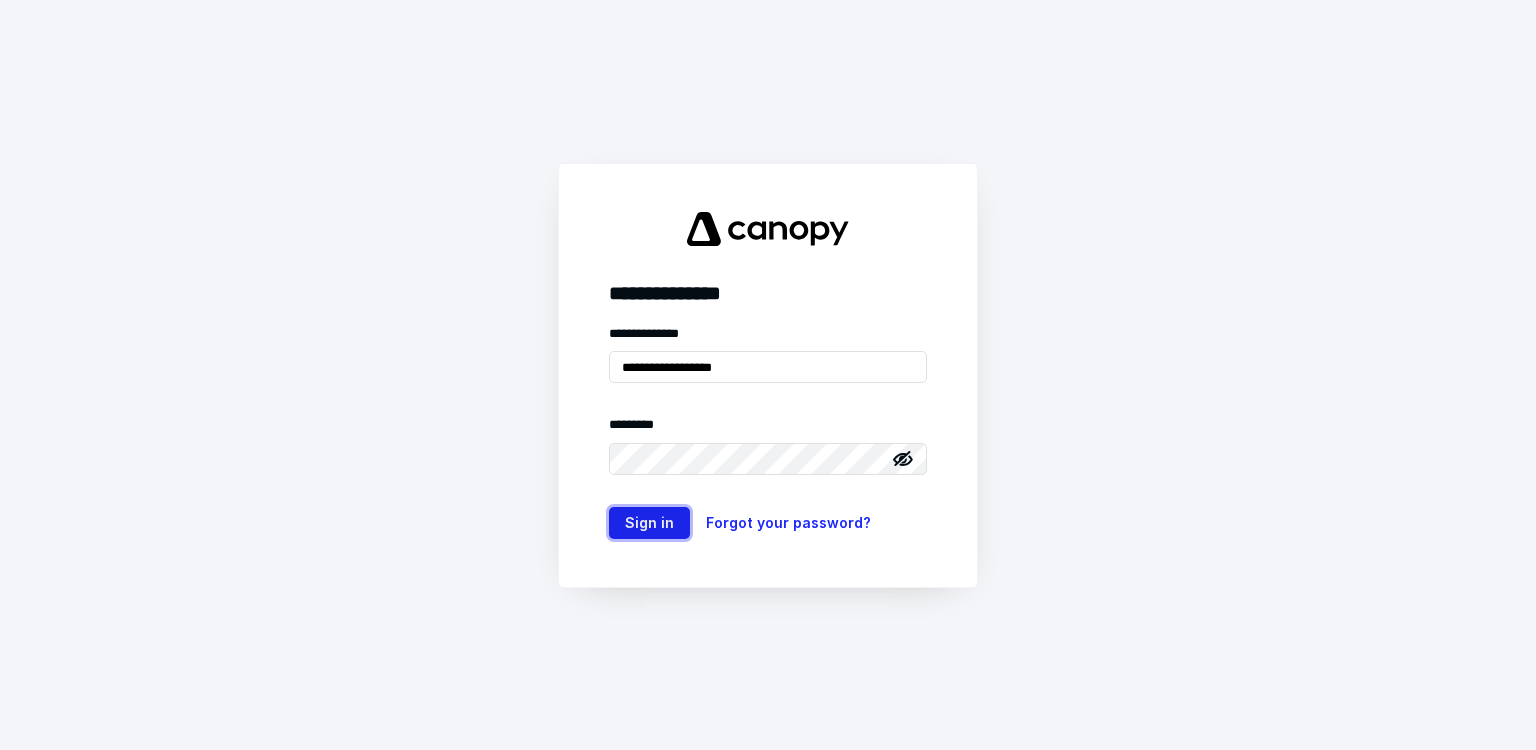 click on "Sign in" at bounding box center [649, 523] 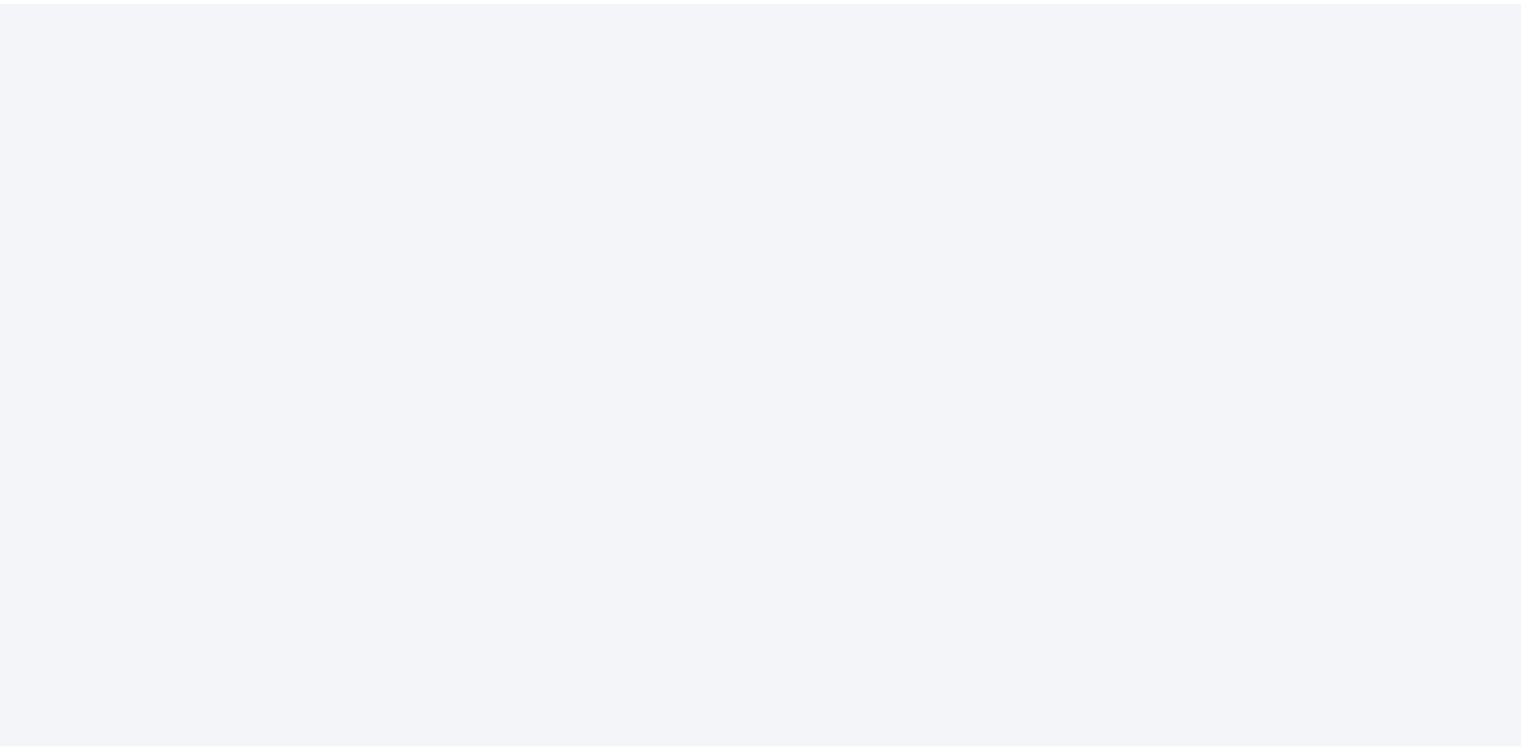 scroll, scrollTop: 0, scrollLeft: 0, axis: both 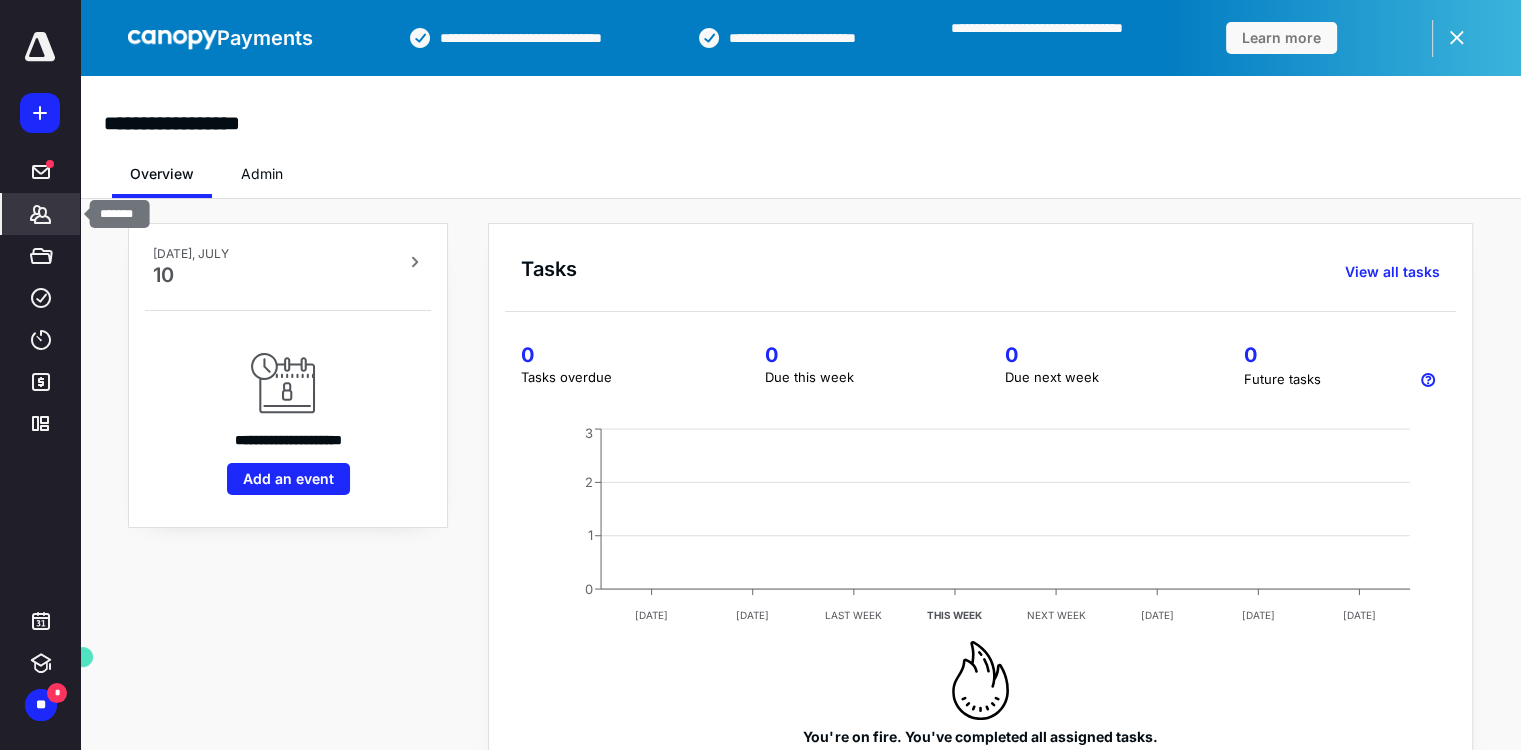 click 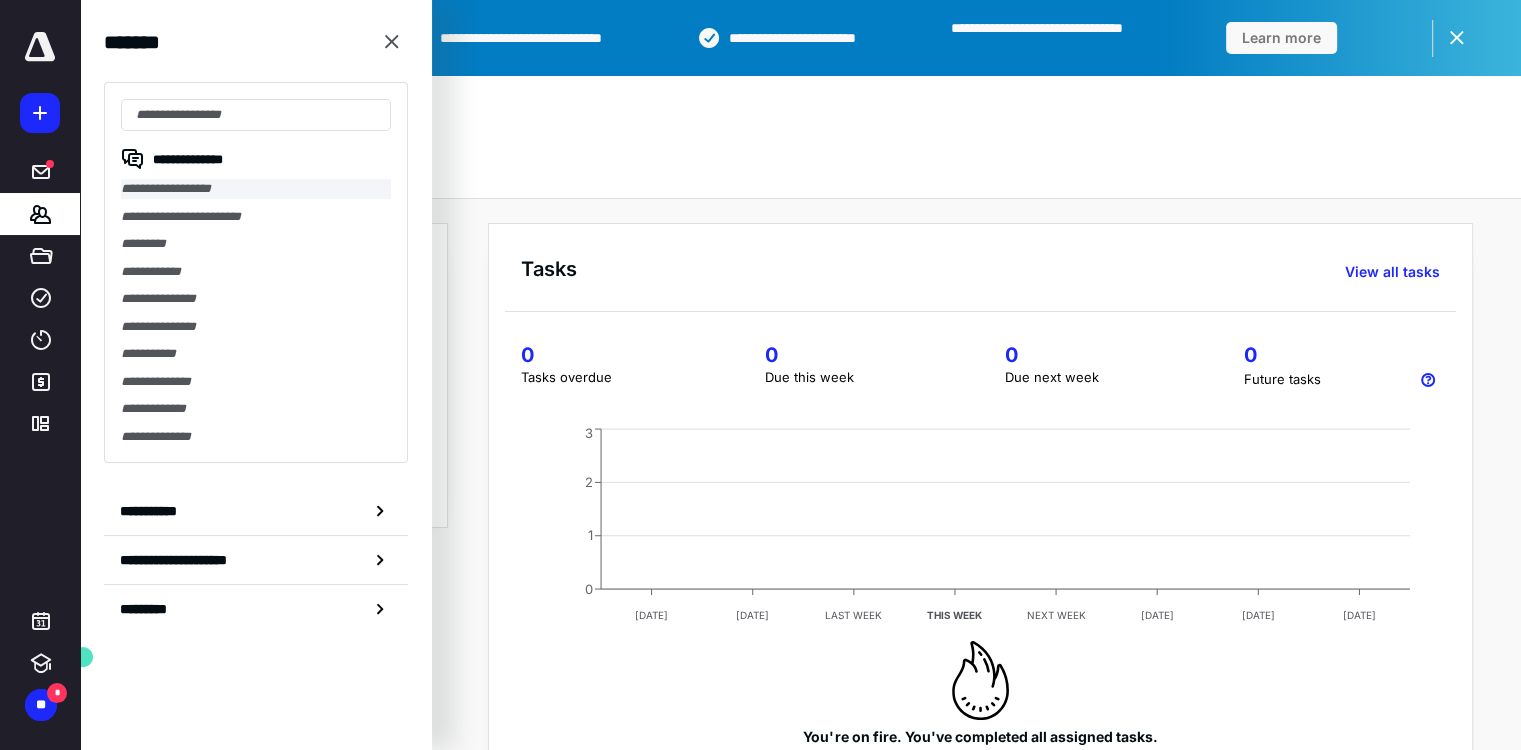 click on "**********" at bounding box center (256, 189) 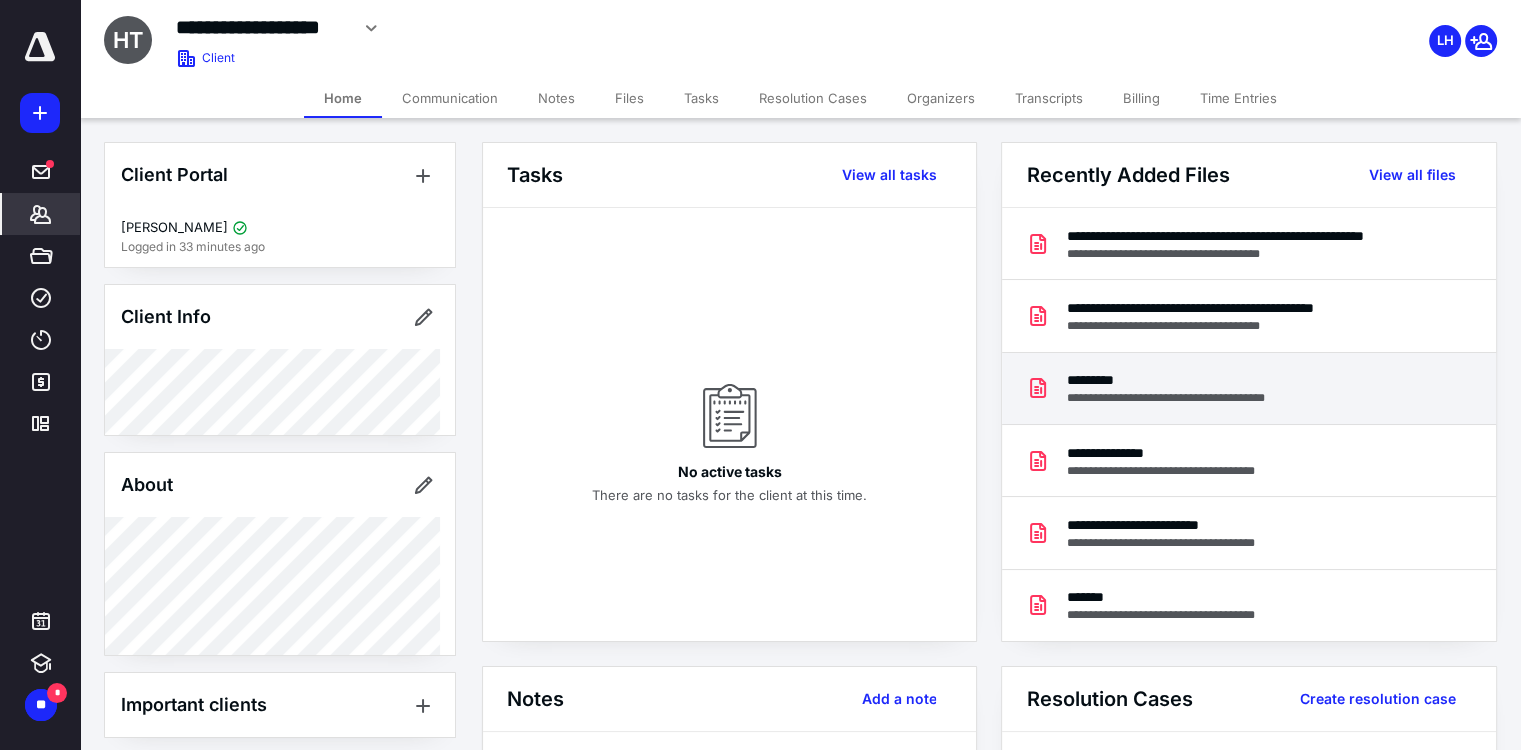 click on "*********" at bounding box center [1181, 380] 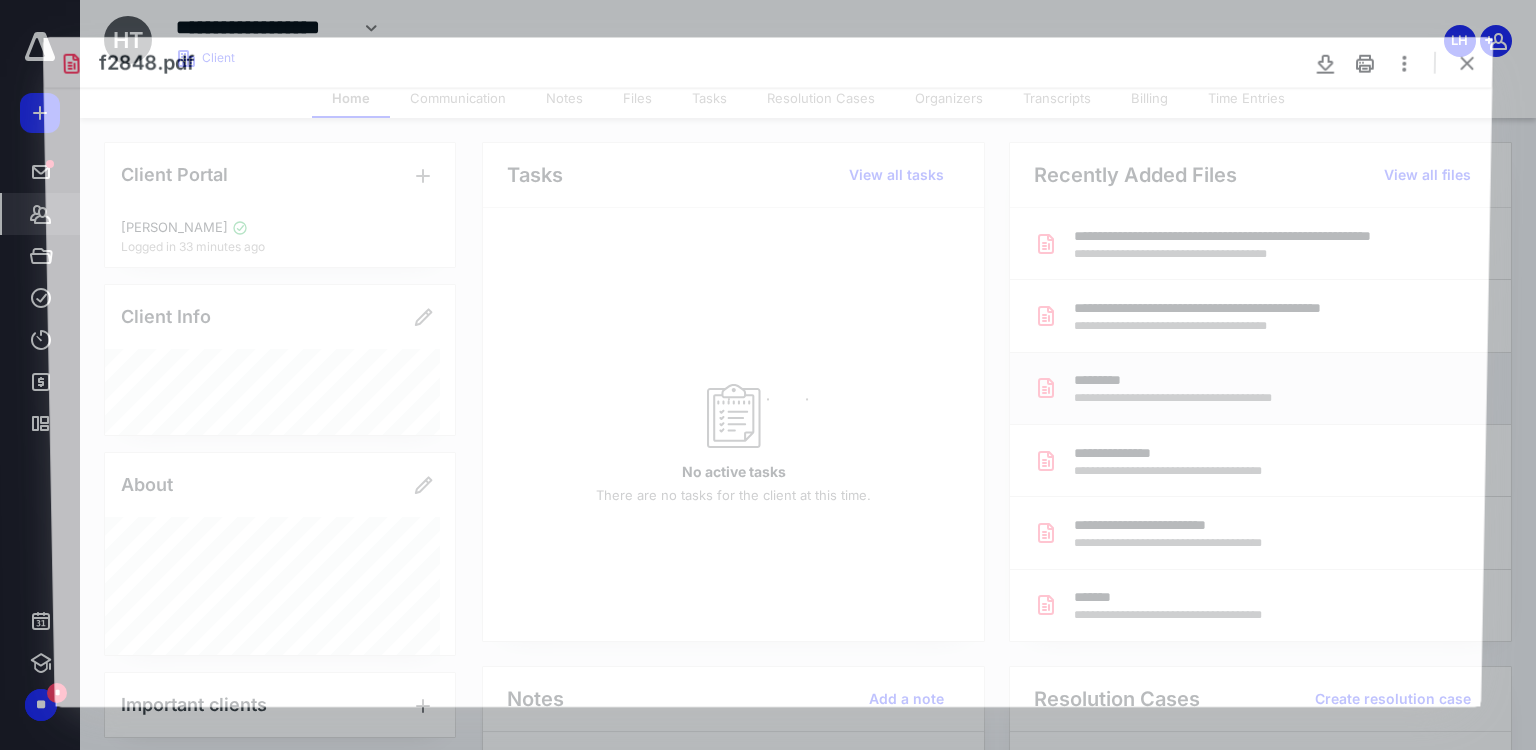 scroll, scrollTop: 0, scrollLeft: 0, axis: both 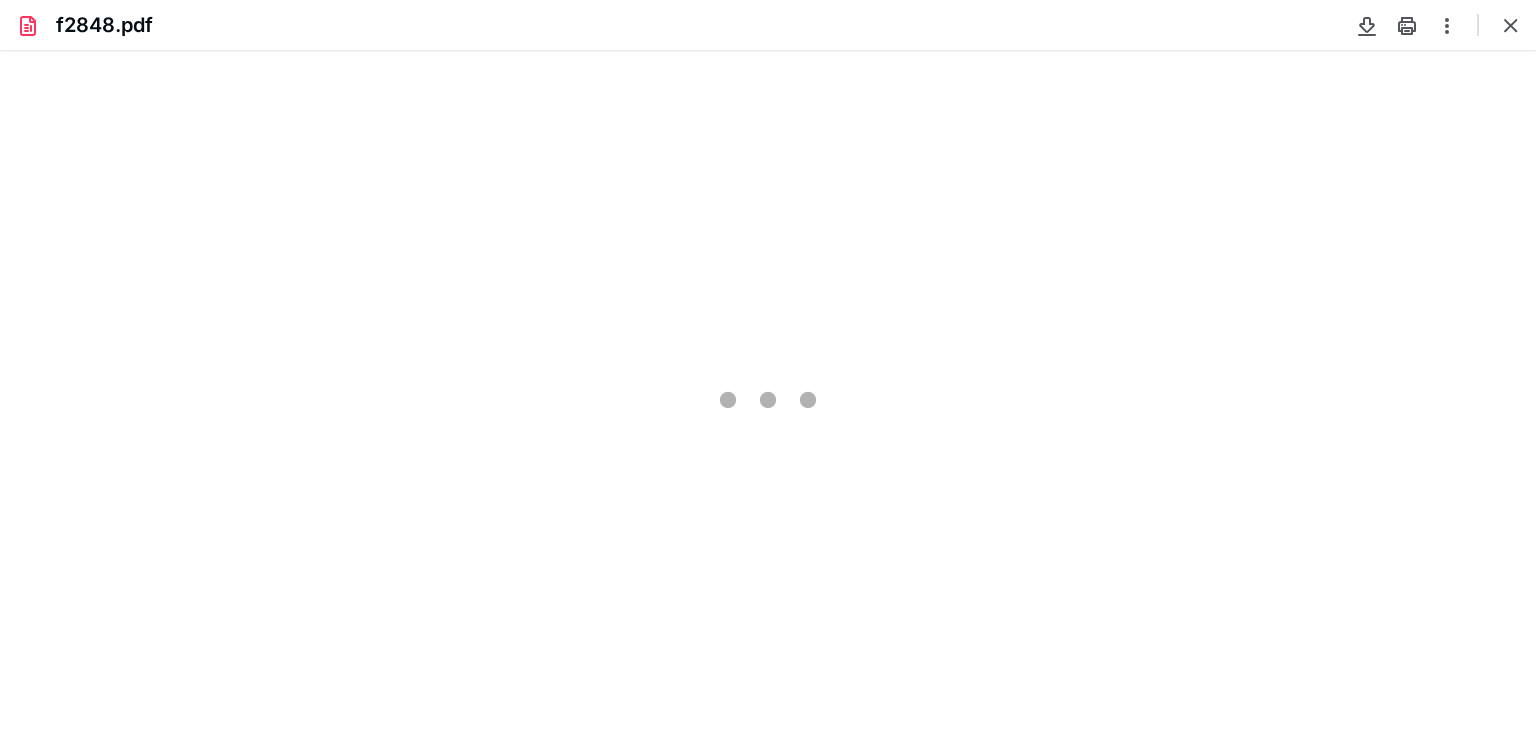 type on "83" 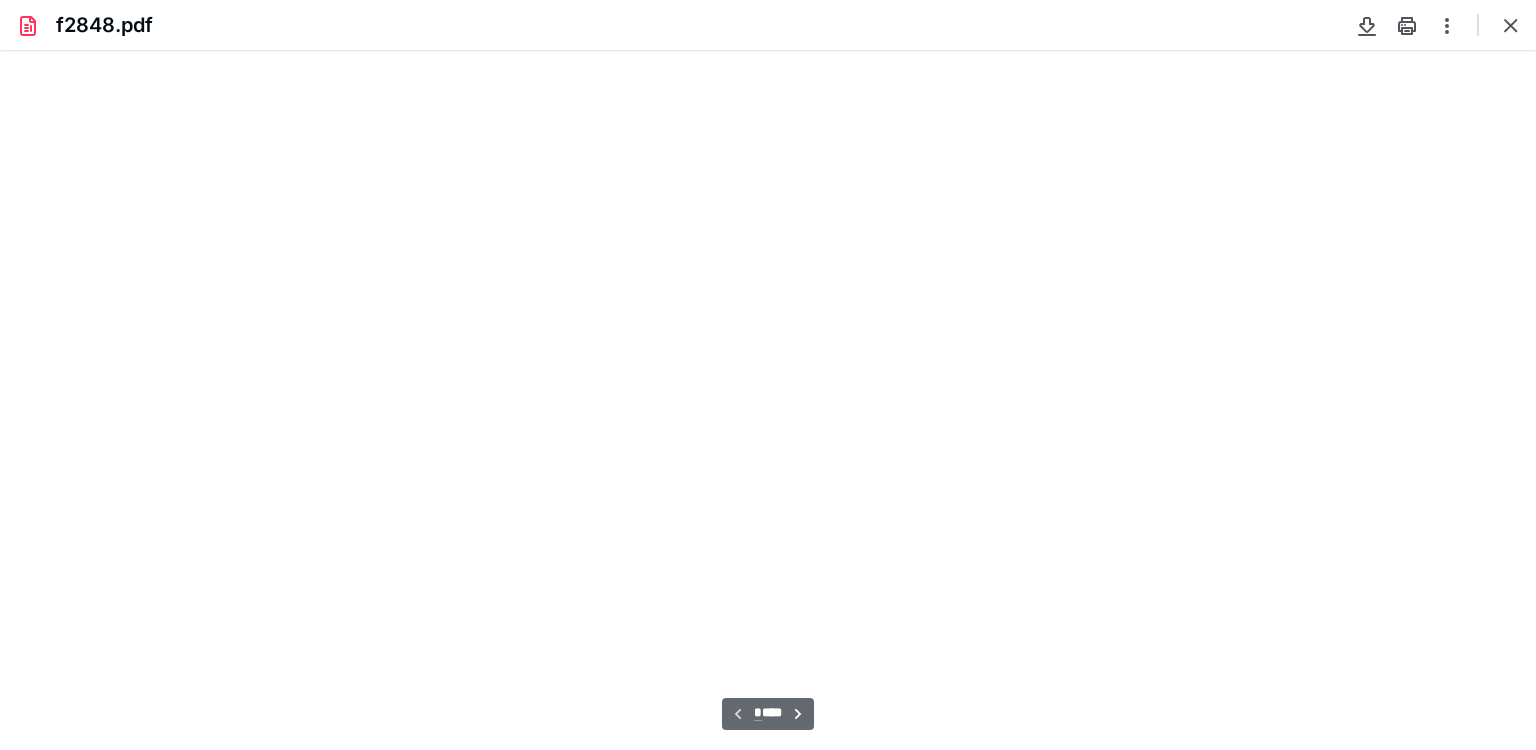 scroll, scrollTop: 39, scrollLeft: 0, axis: vertical 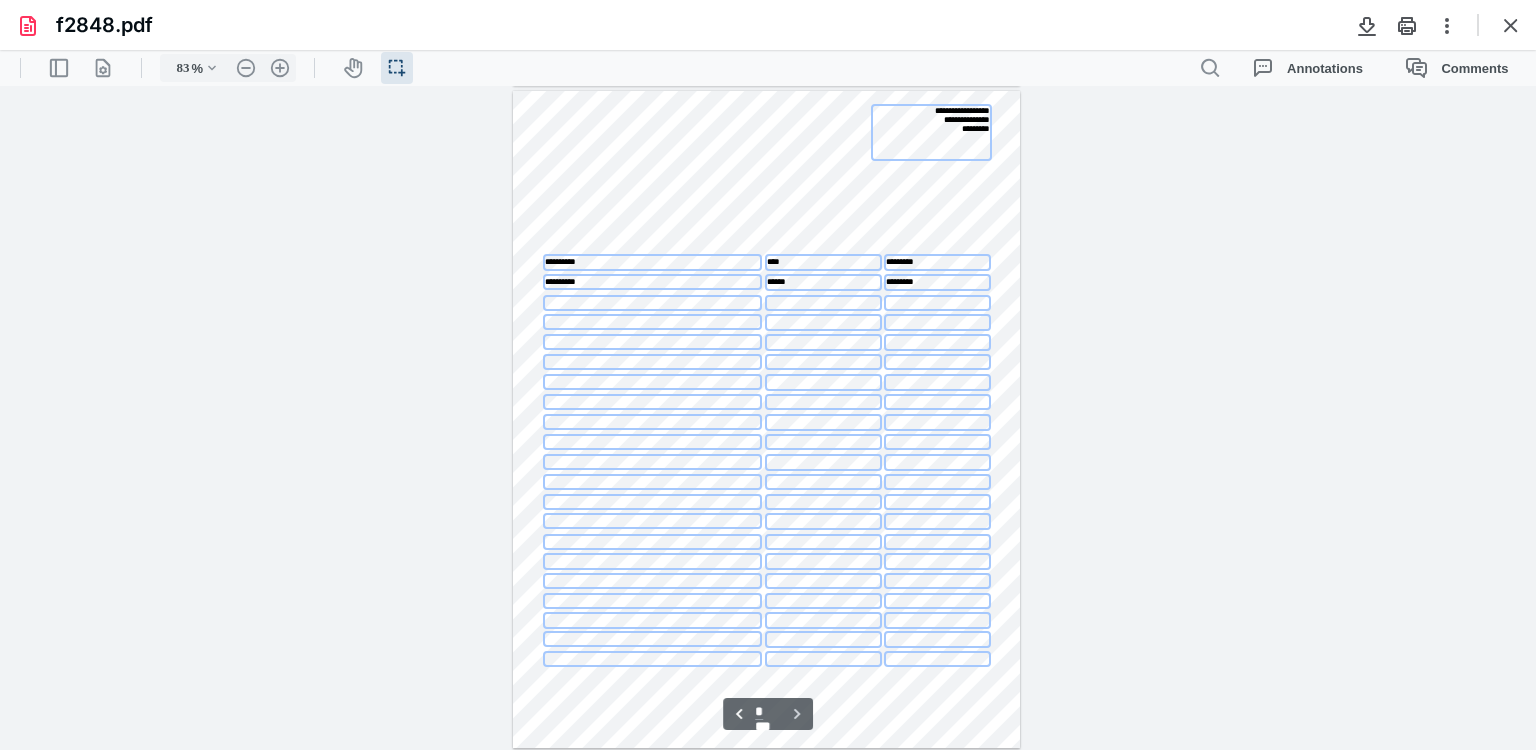 type on "*" 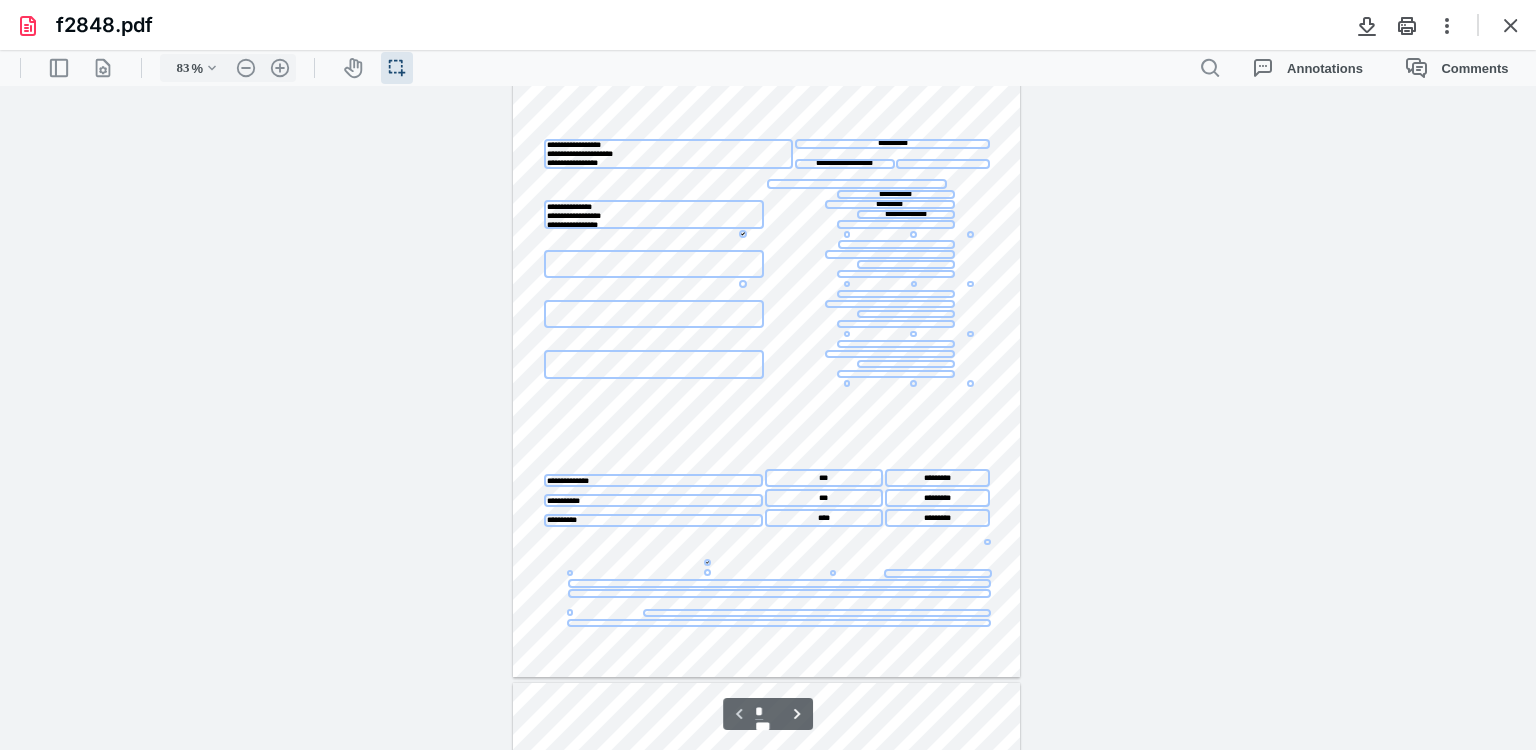 scroll, scrollTop: 0, scrollLeft: 0, axis: both 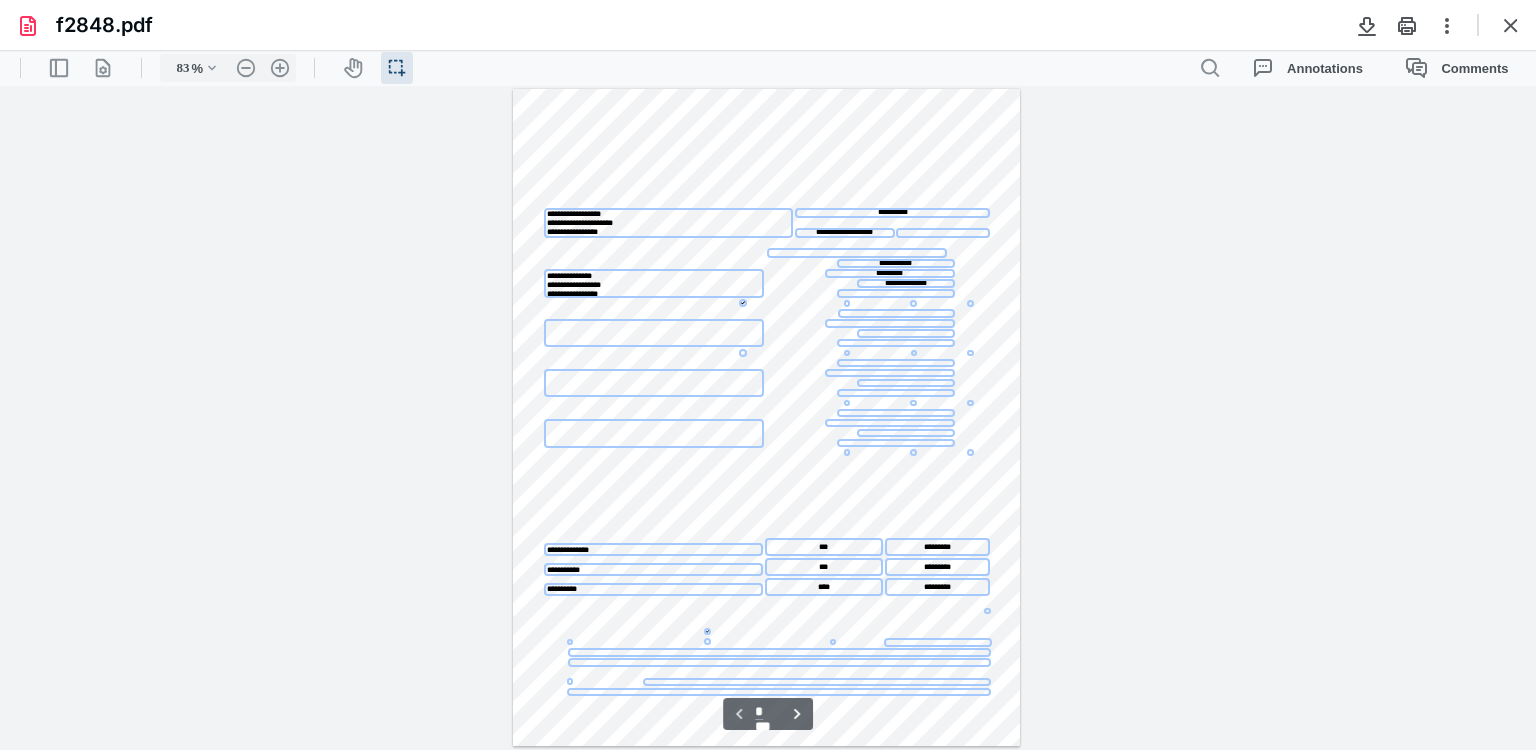drag, startPoint x: 1530, startPoint y: 159, endPoint x: 1500, endPoint y: 57, distance: 106.320274 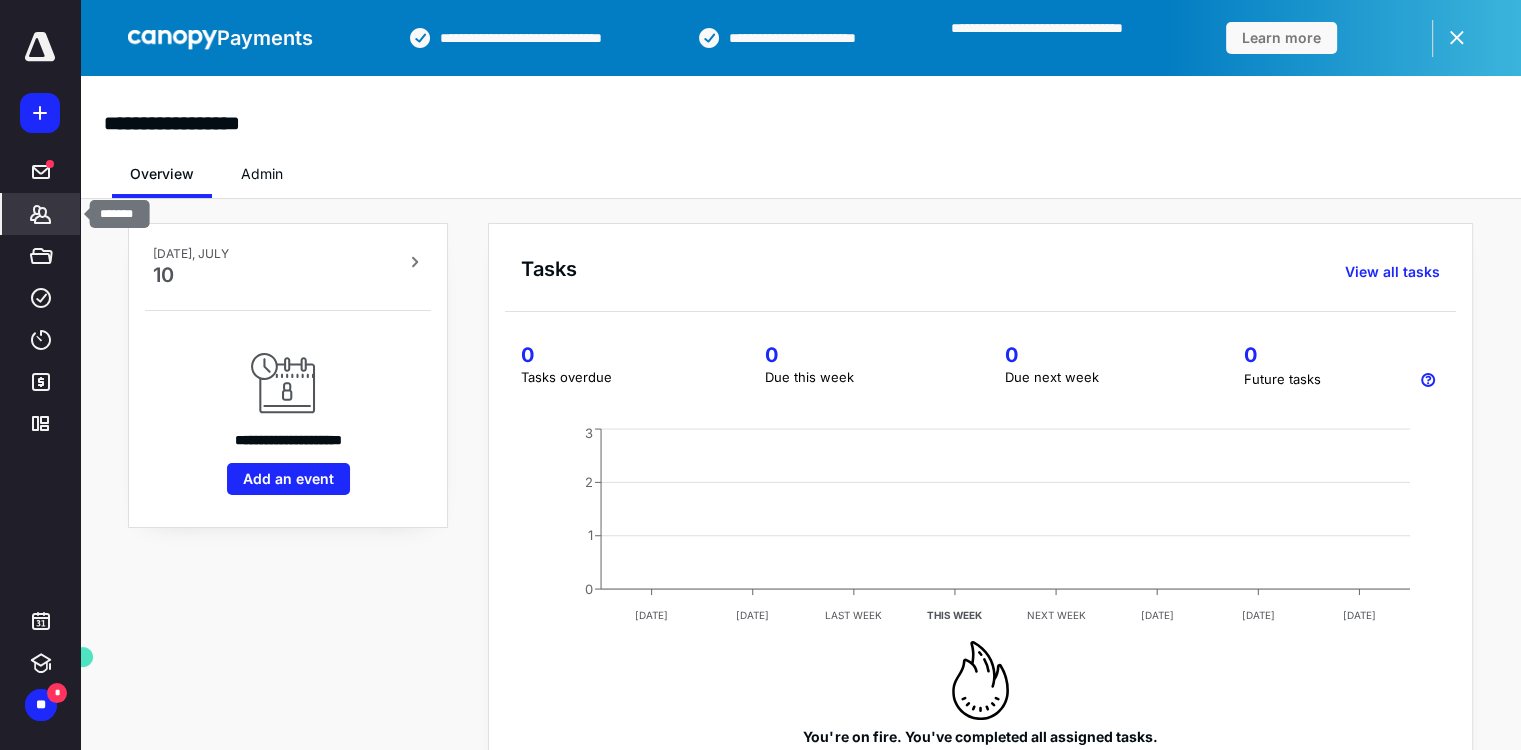 click 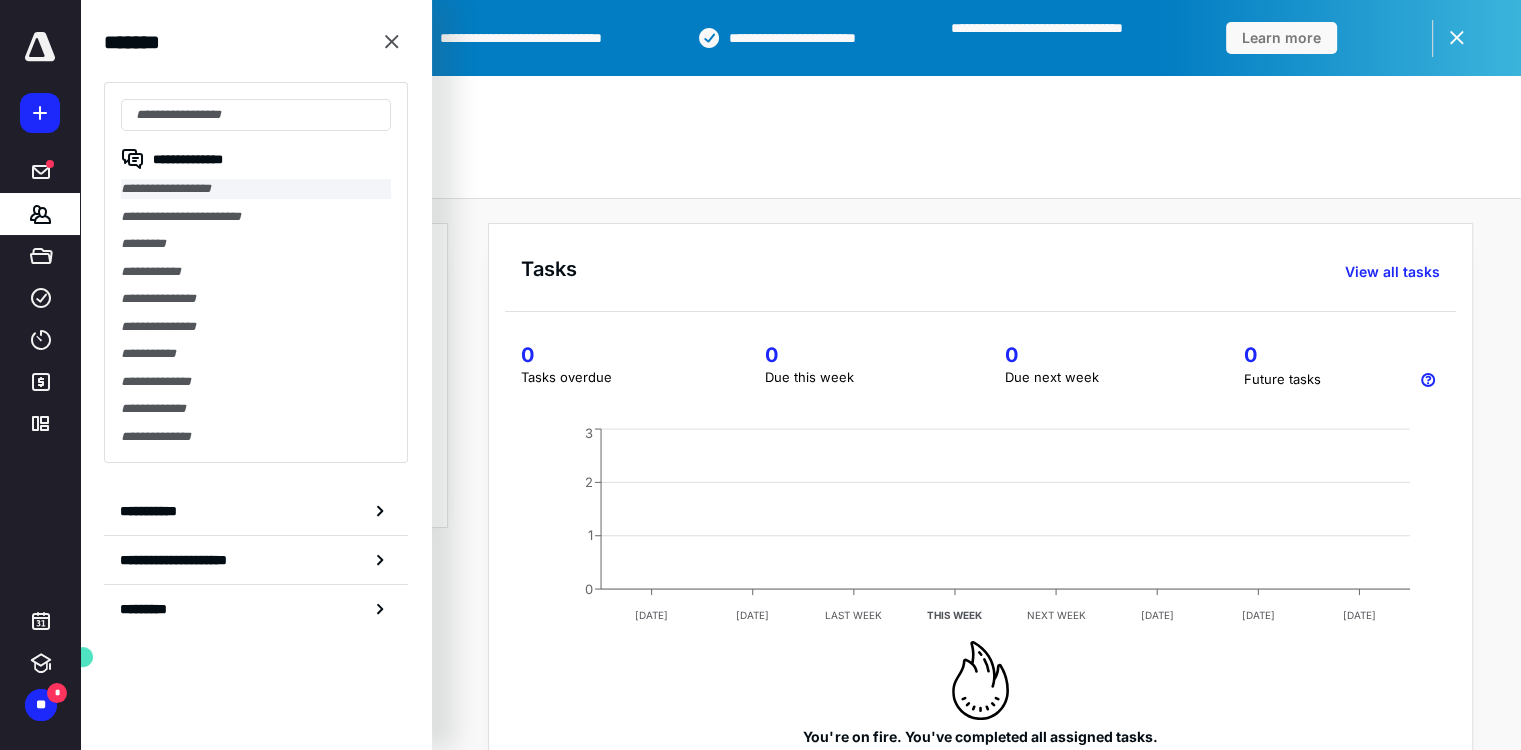 click on "**********" at bounding box center [256, 189] 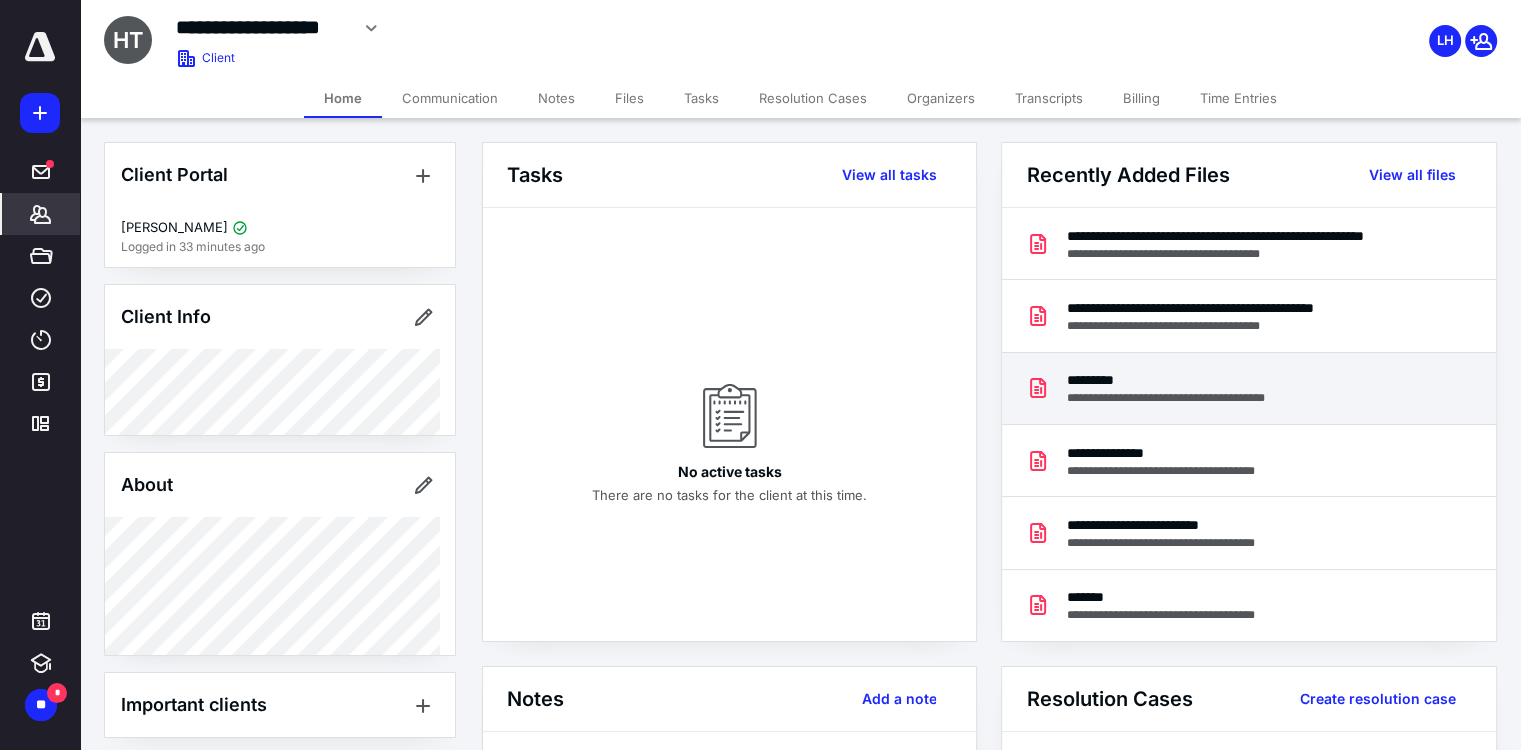 click on "**********" at bounding box center (1181, 398) 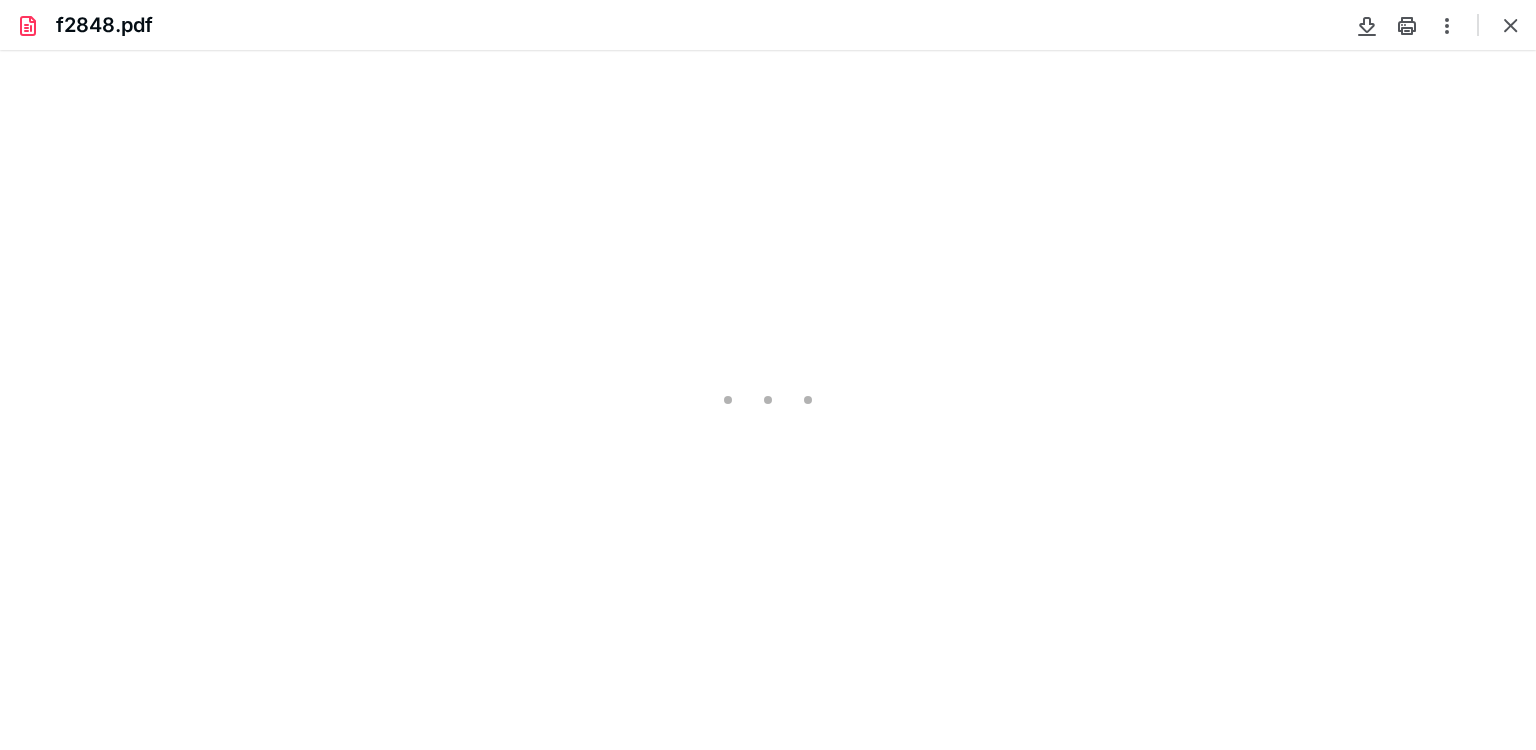 scroll, scrollTop: 0, scrollLeft: 0, axis: both 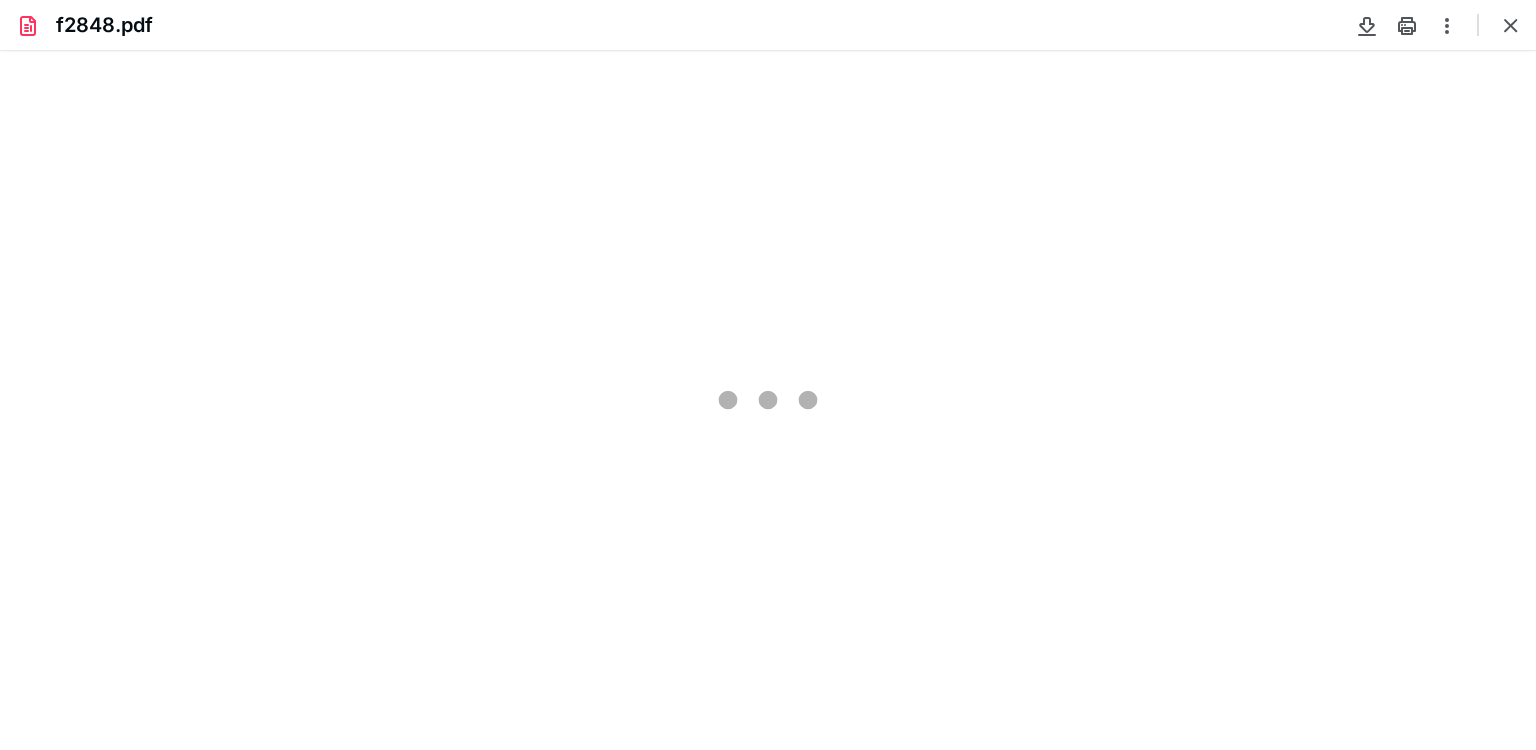 type on "83" 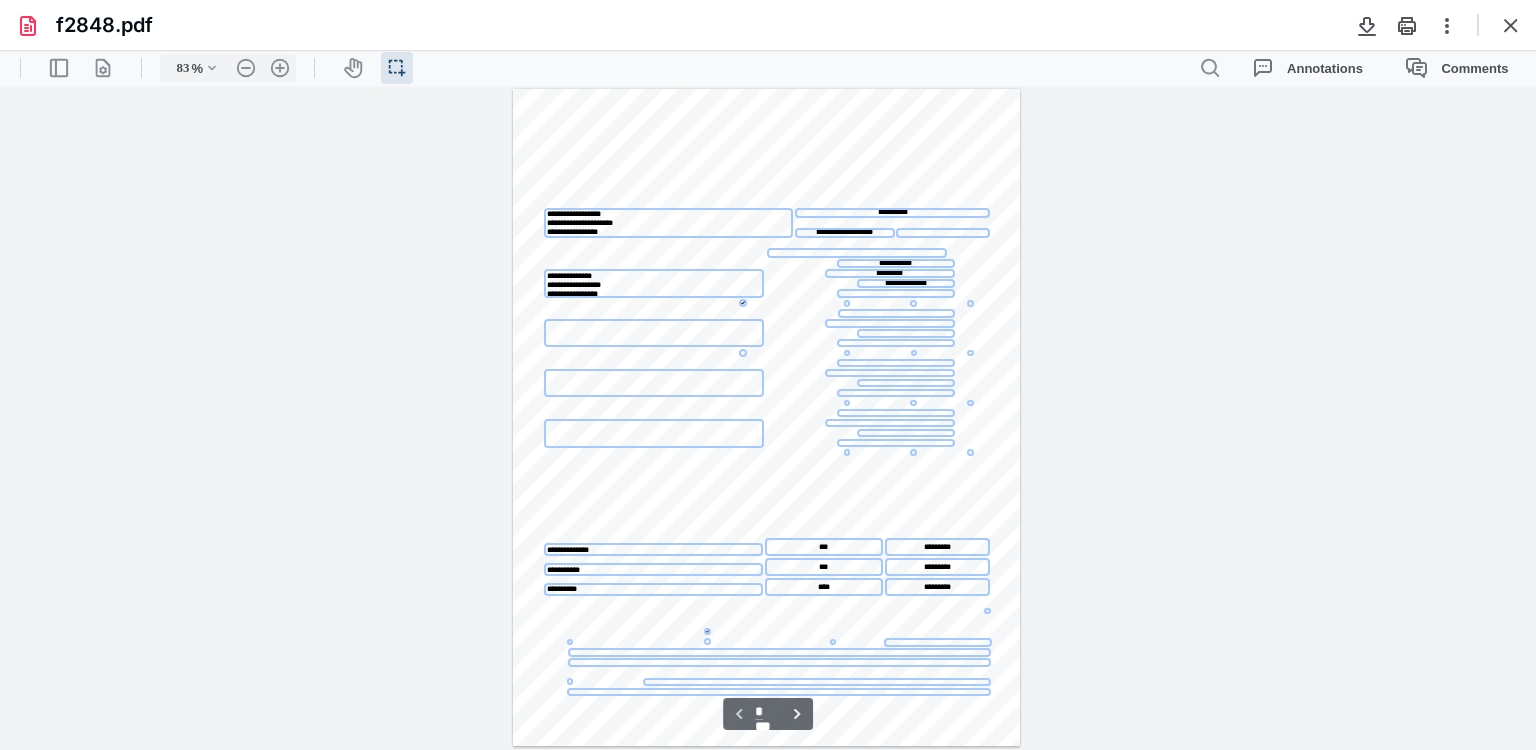 scroll, scrollTop: 39, scrollLeft: 0, axis: vertical 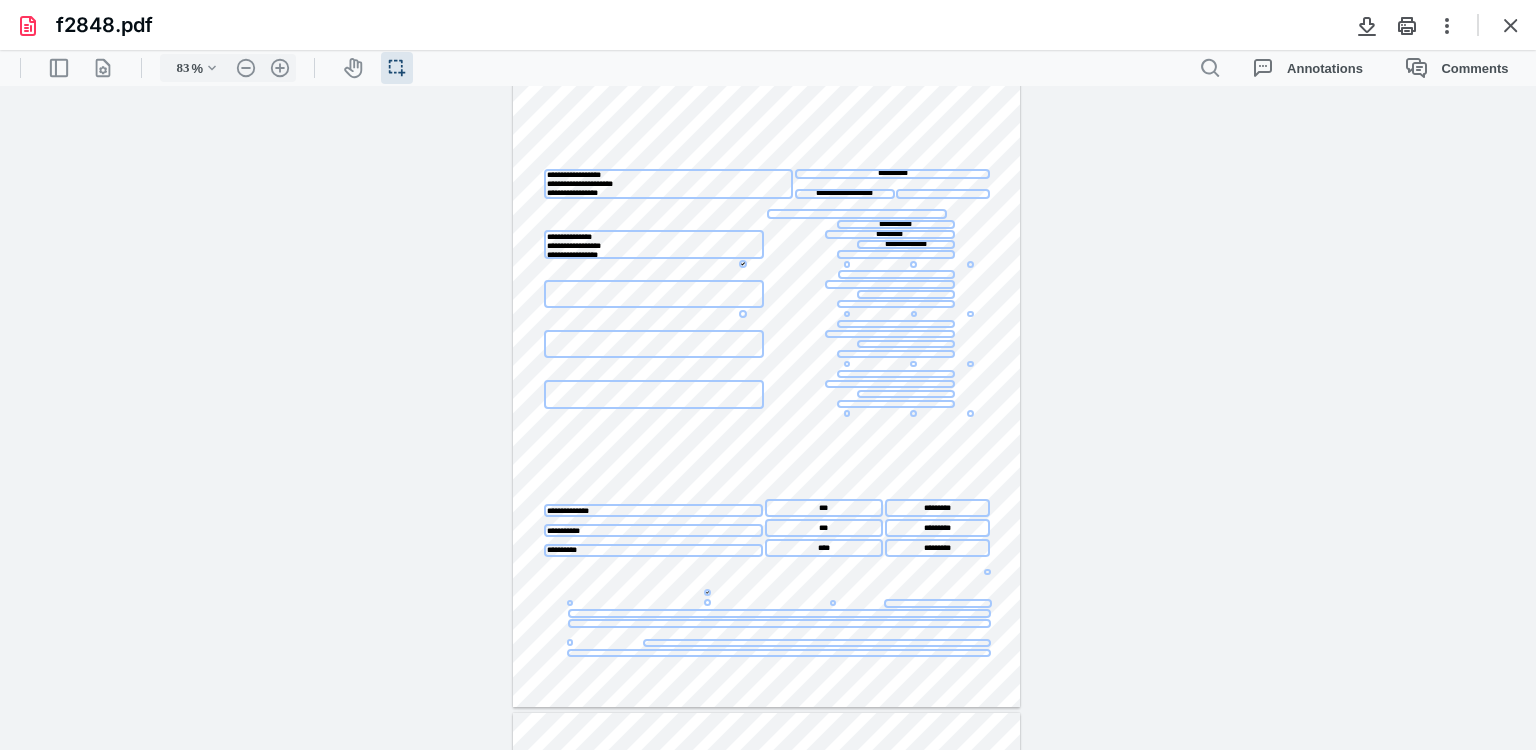 drag, startPoint x: 1533, startPoint y: 212, endPoint x: 1535, endPoint y: 470, distance: 258.00775 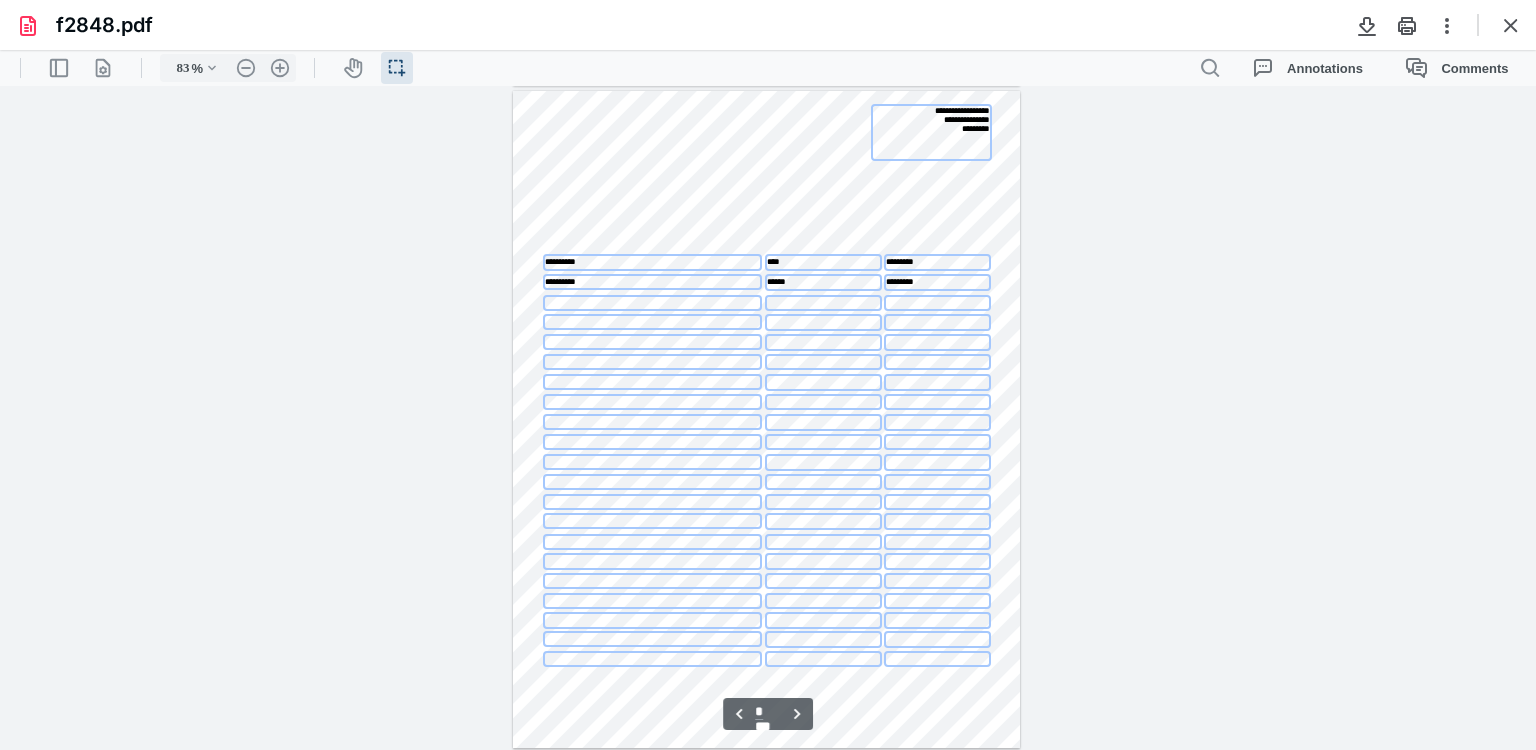 type on "*" 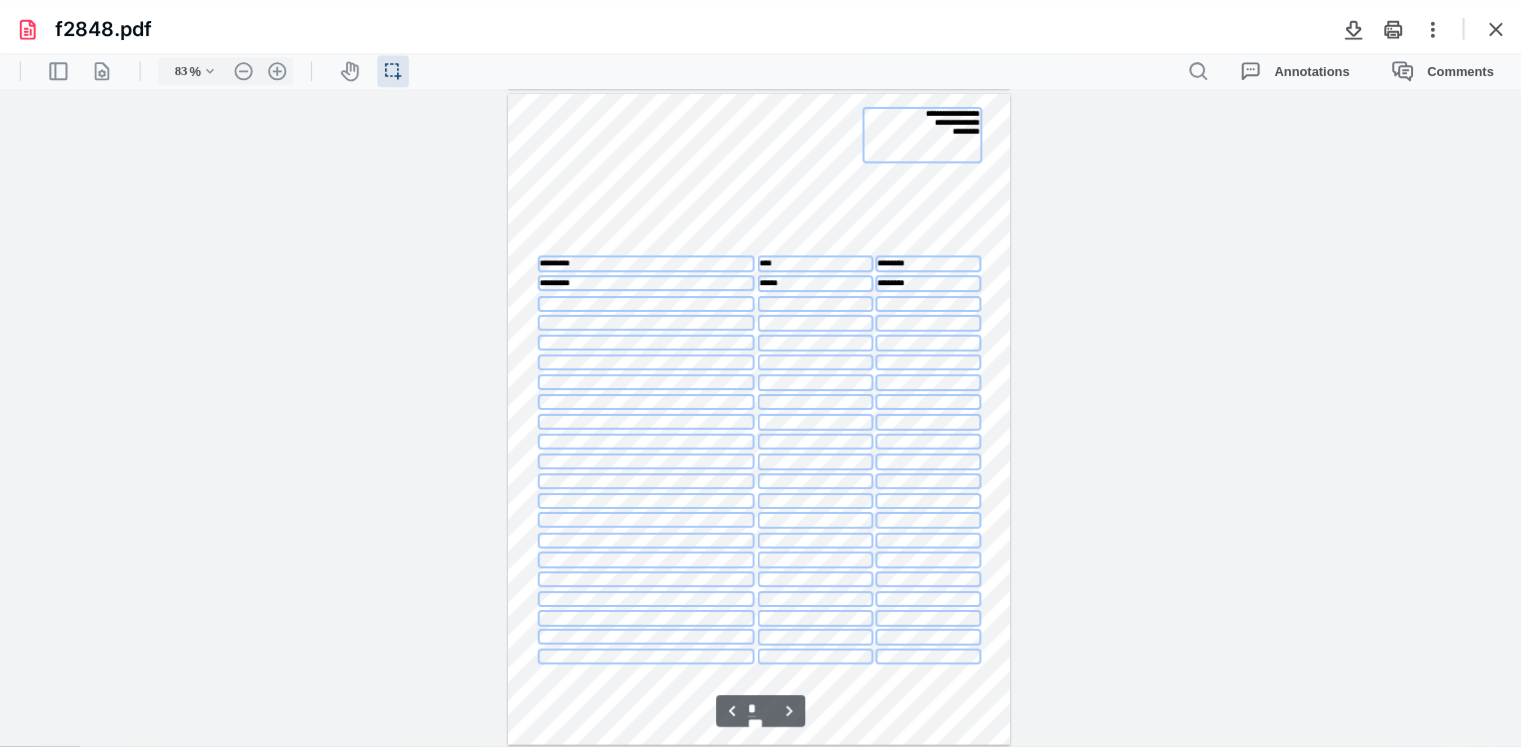scroll, scrollTop: 857, scrollLeft: 0, axis: vertical 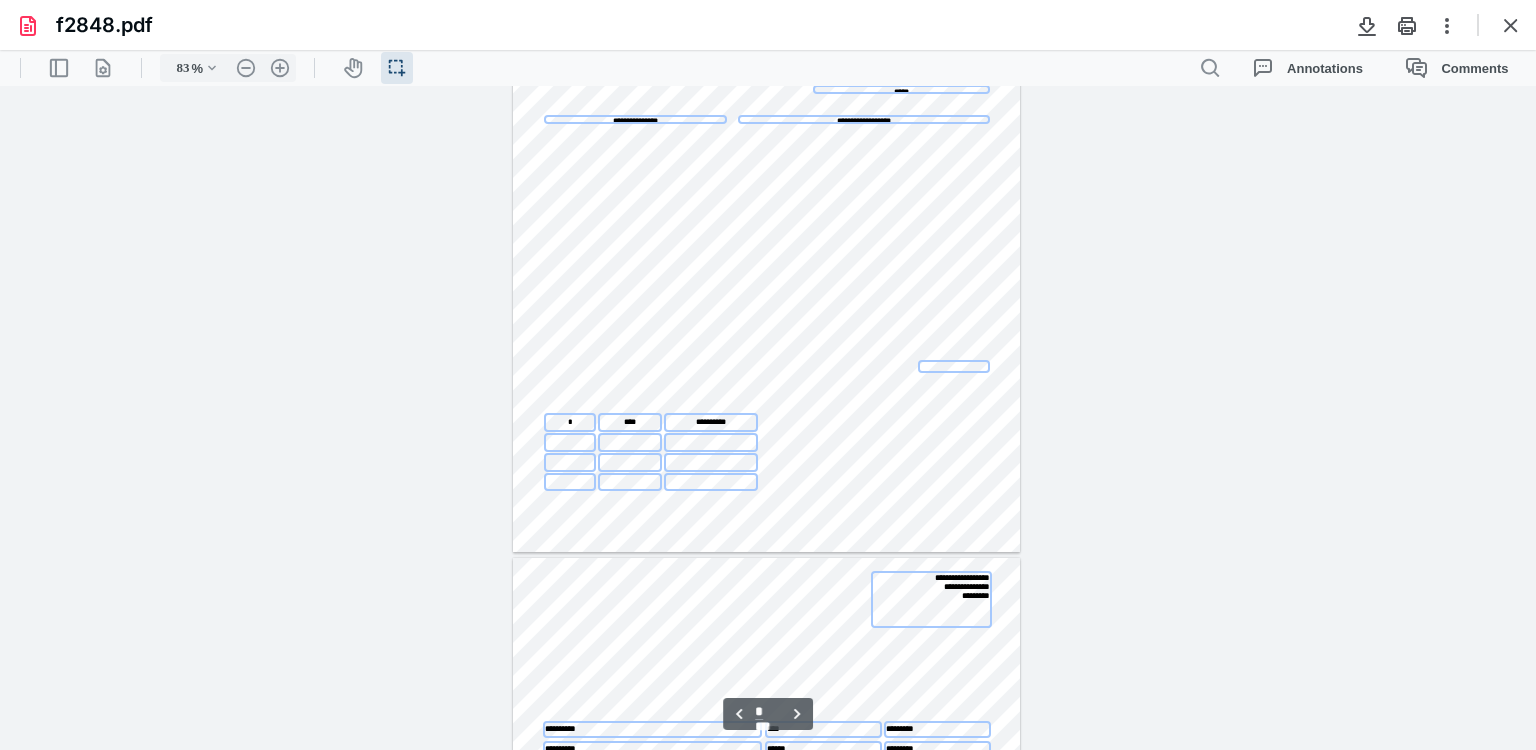 drag, startPoint x: 1522, startPoint y: 511, endPoint x: 1395, endPoint y: 153, distance: 379.8592 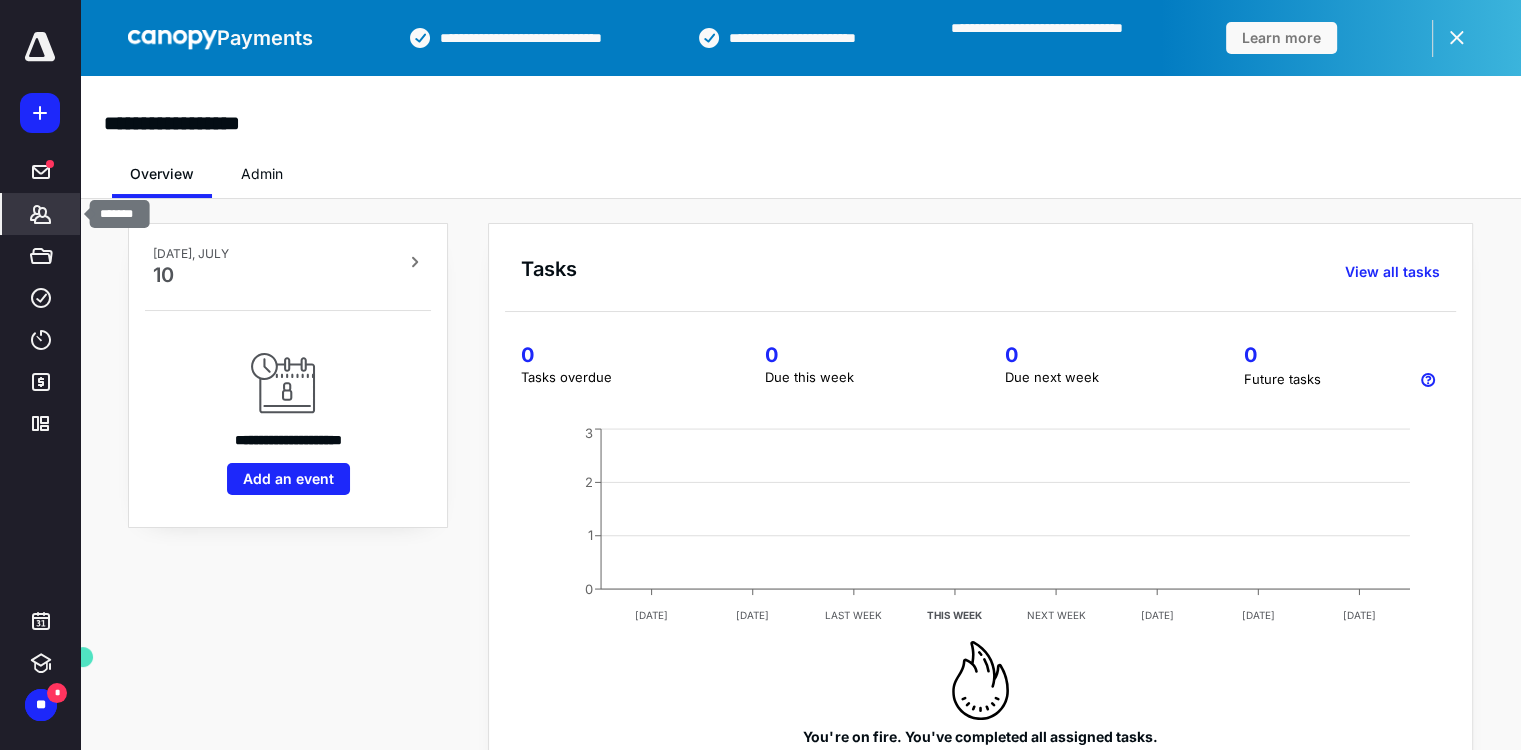 click 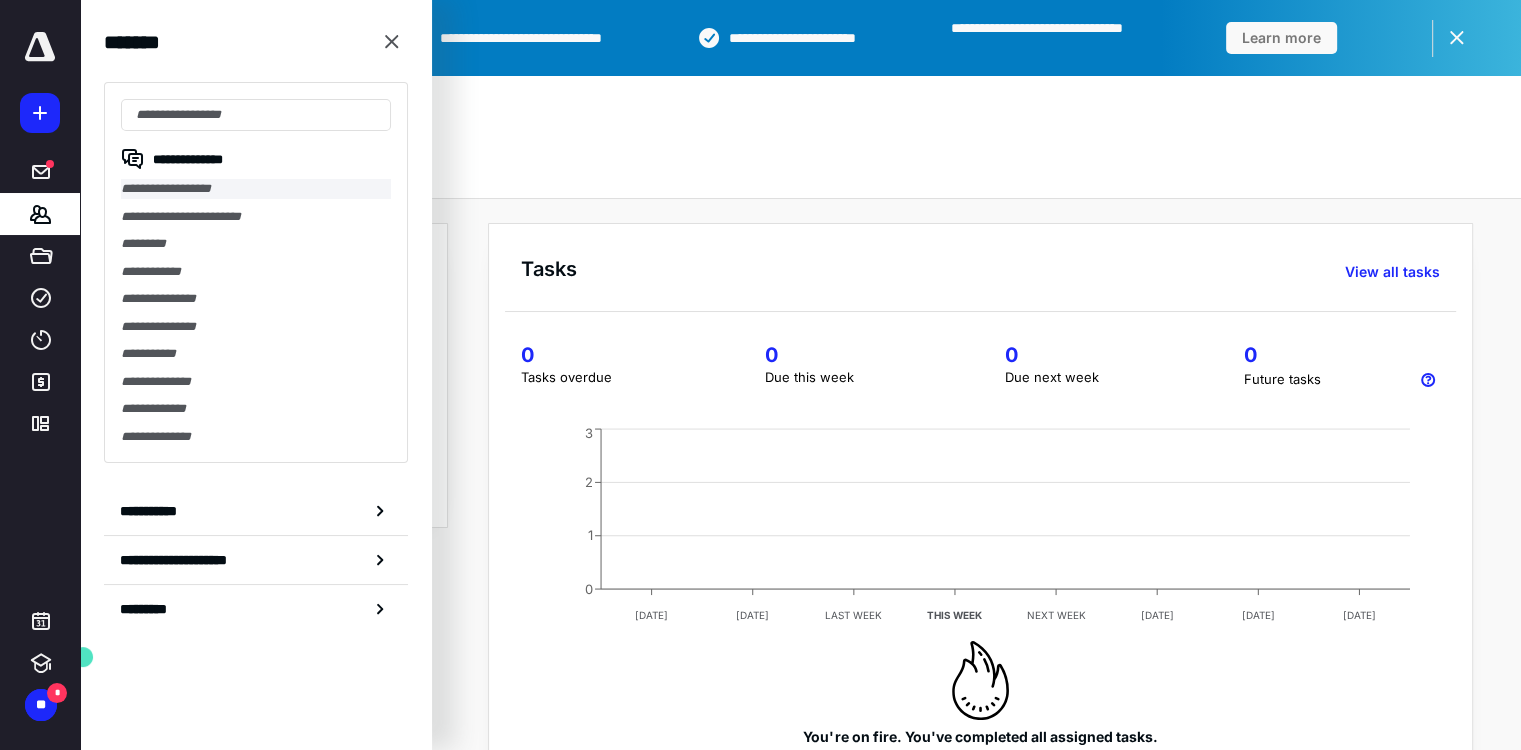 click on "**********" at bounding box center (256, 189) 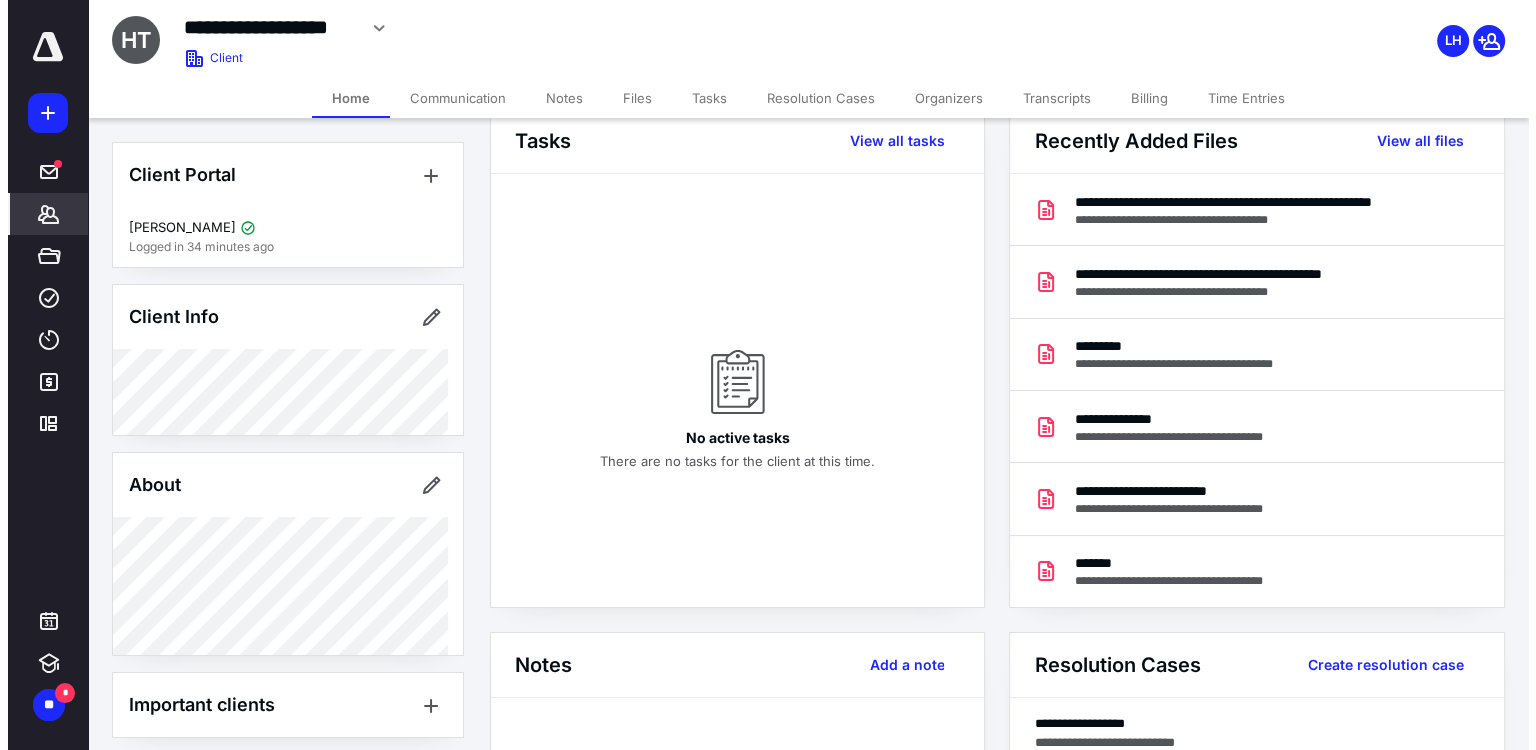 scroll, scrollTop: 0, scrollLeft: 0, axis: both 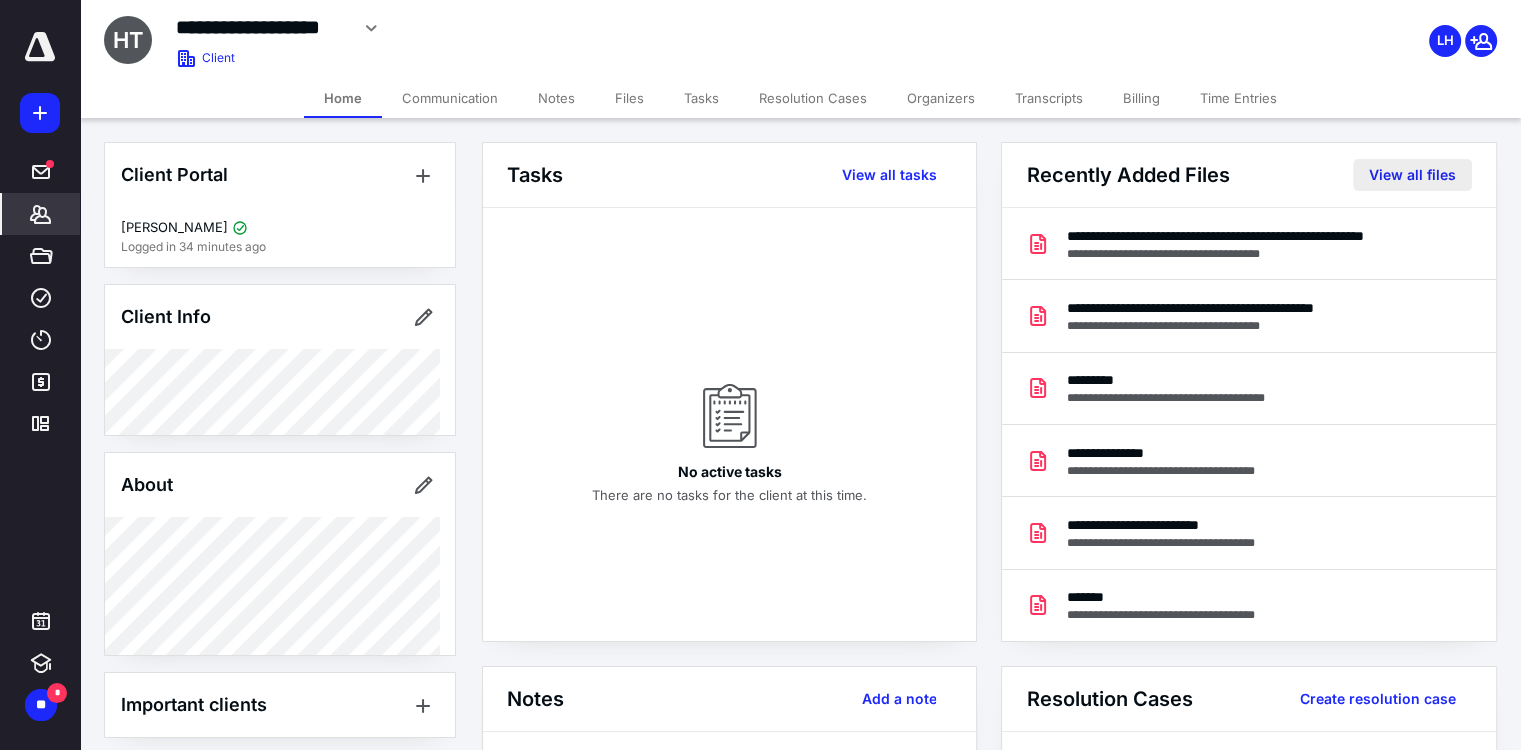 click on "View all files" at bounding box center [1412, 175] 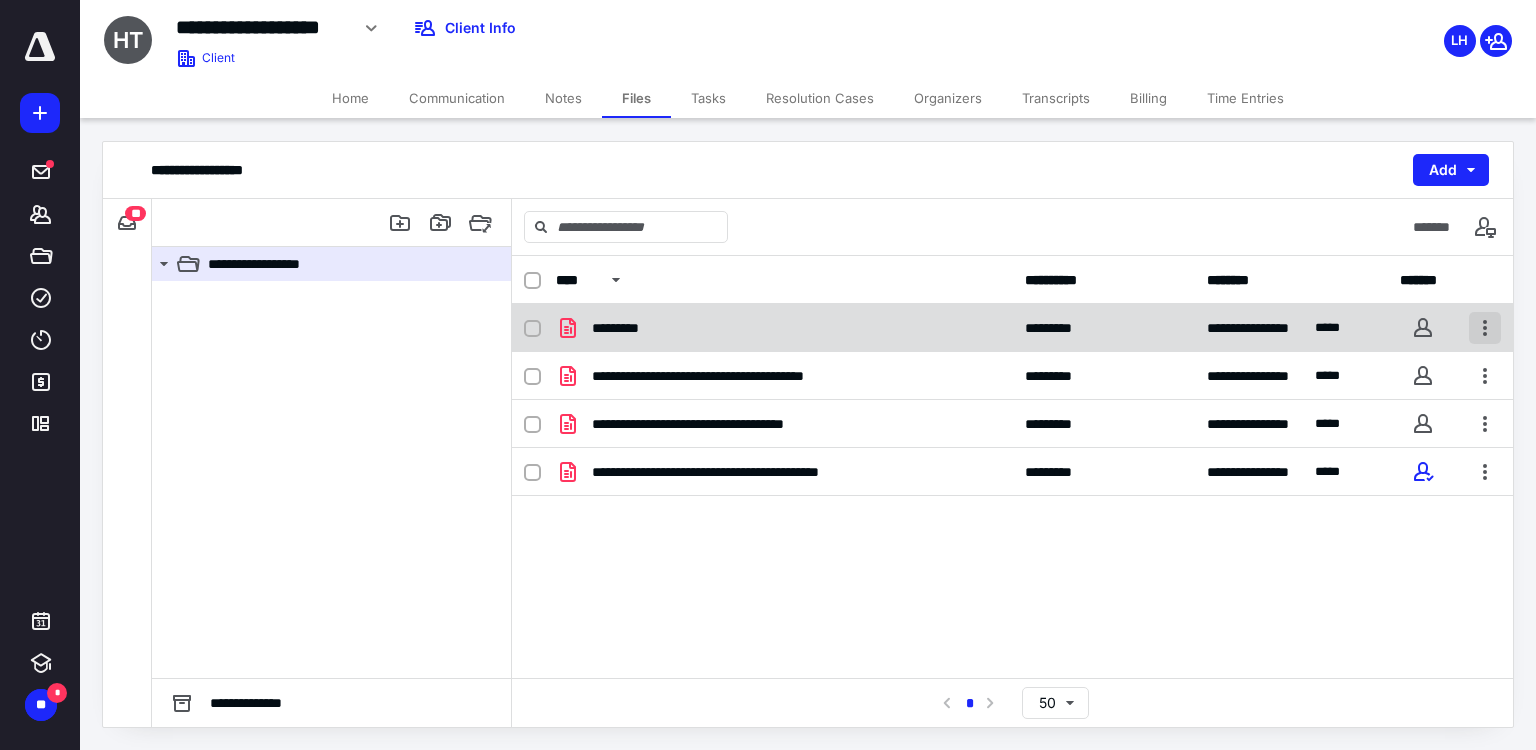 click at bounding box center (1485, 328) 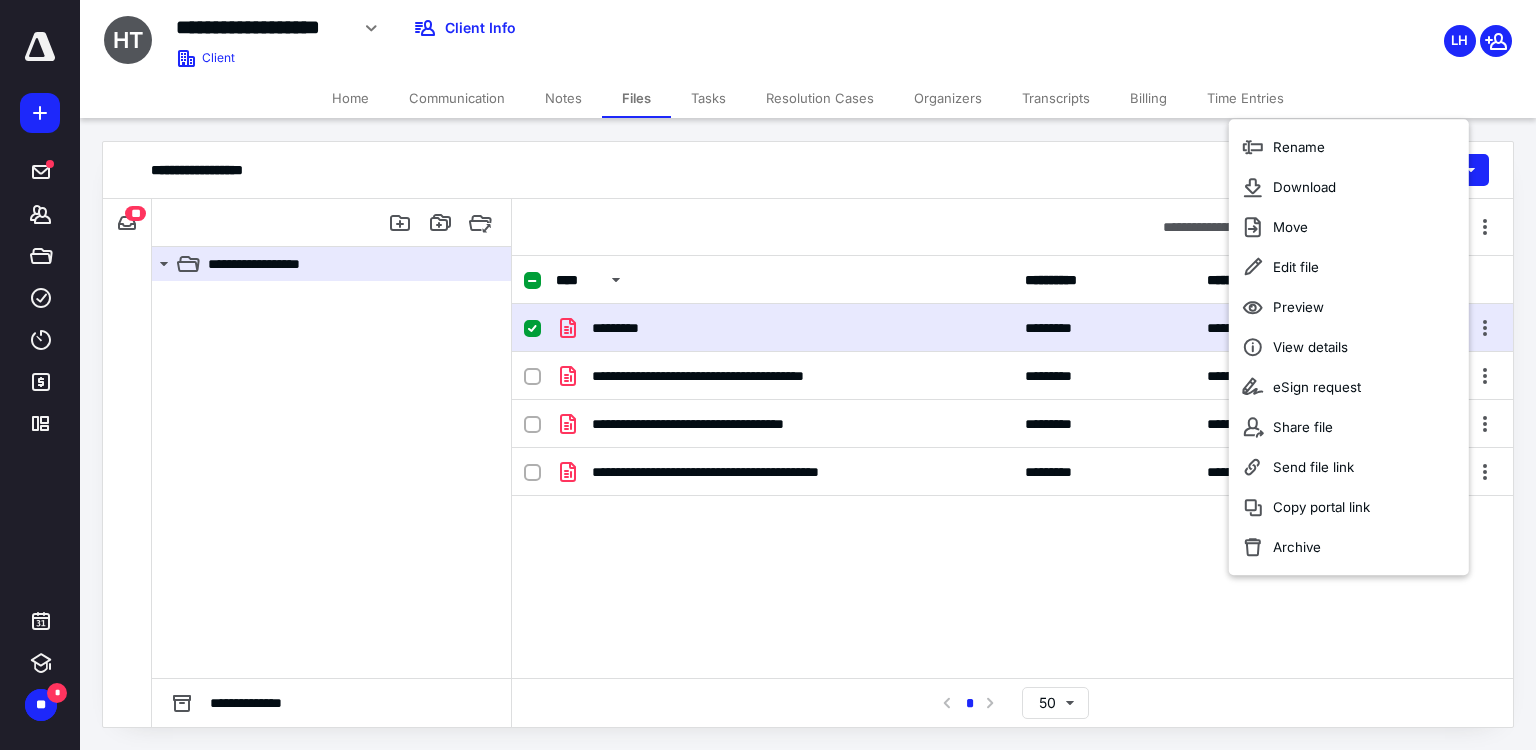 click on "**********" at bounding box center [808, 434] 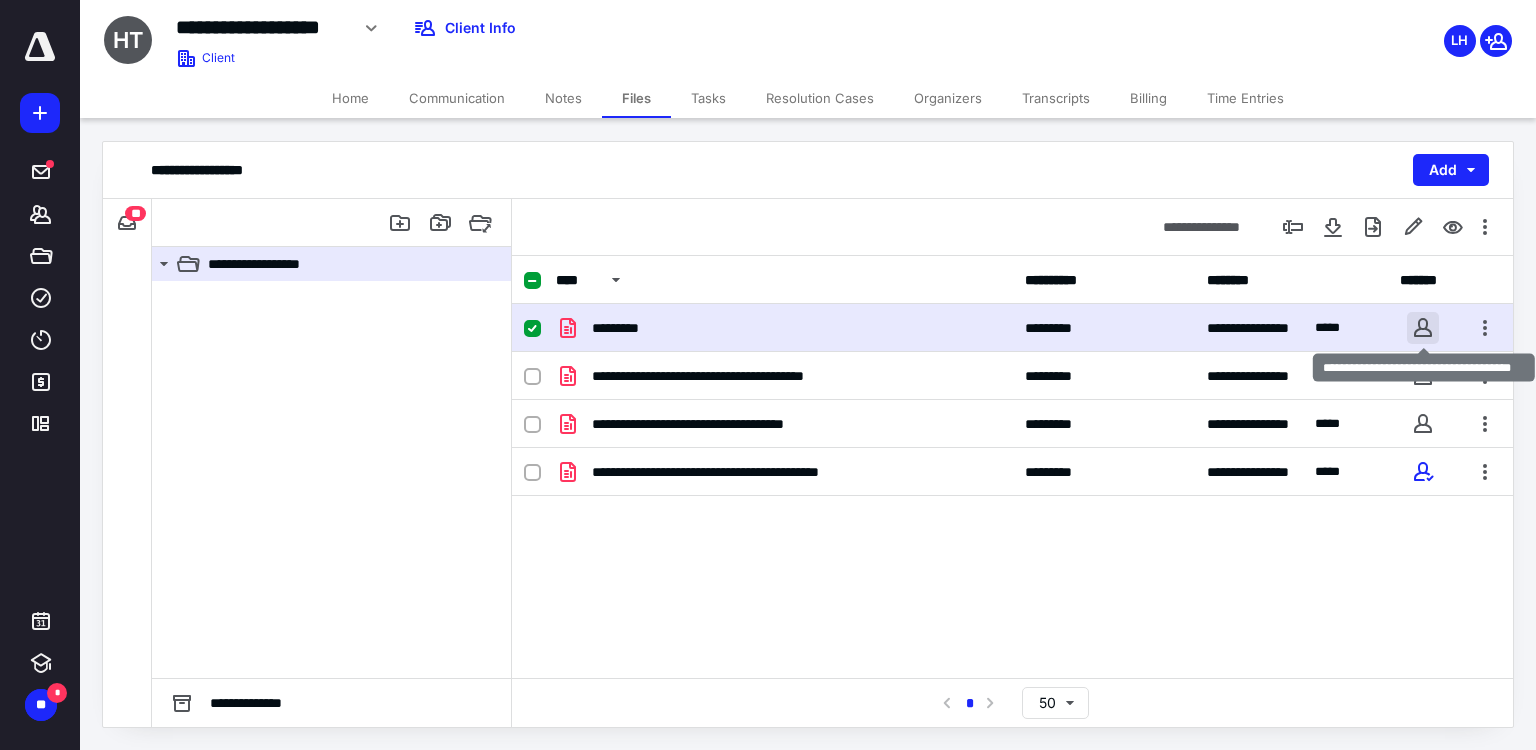 click at bounding box center (1423, 328) 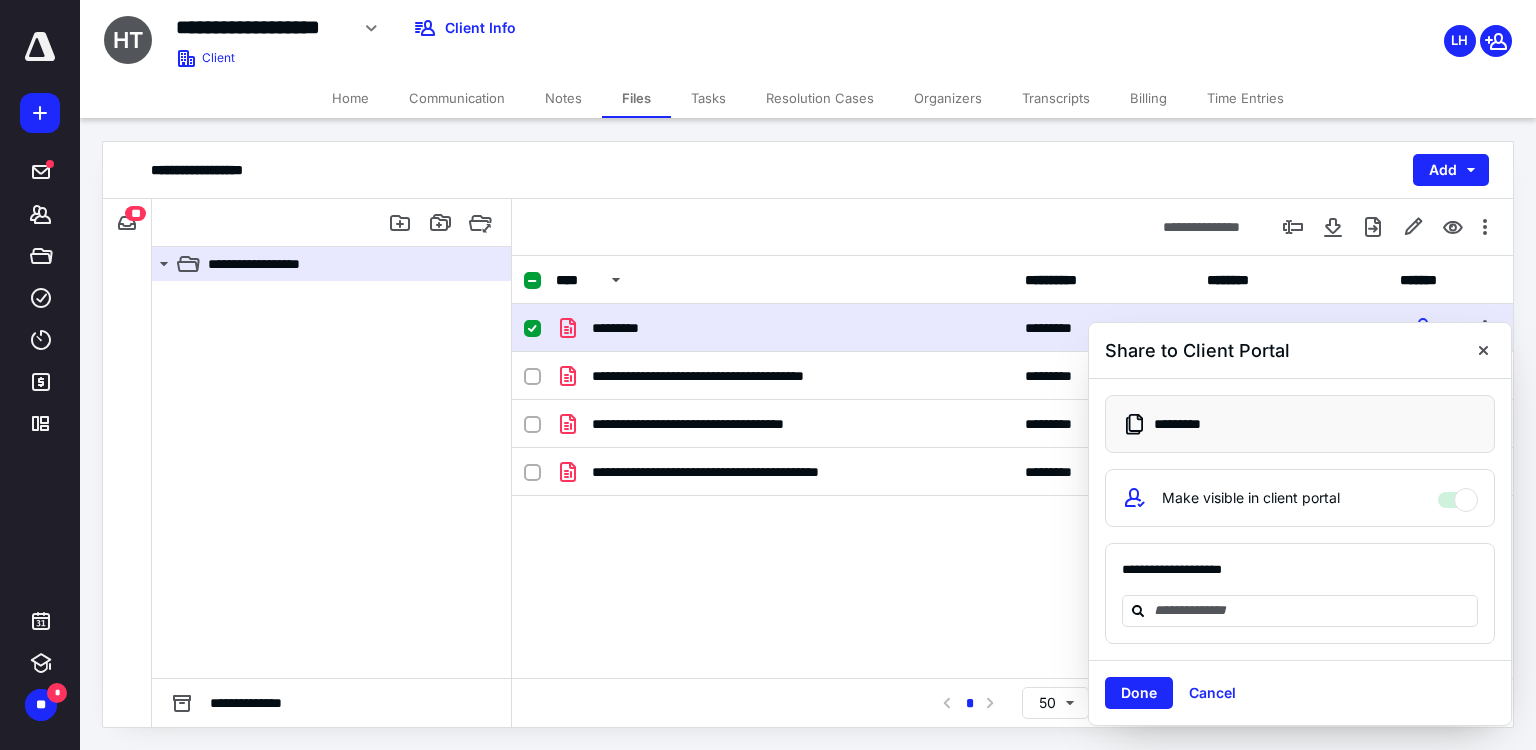 click on "Make visible in client portal" at bounding box center (1458, 495) 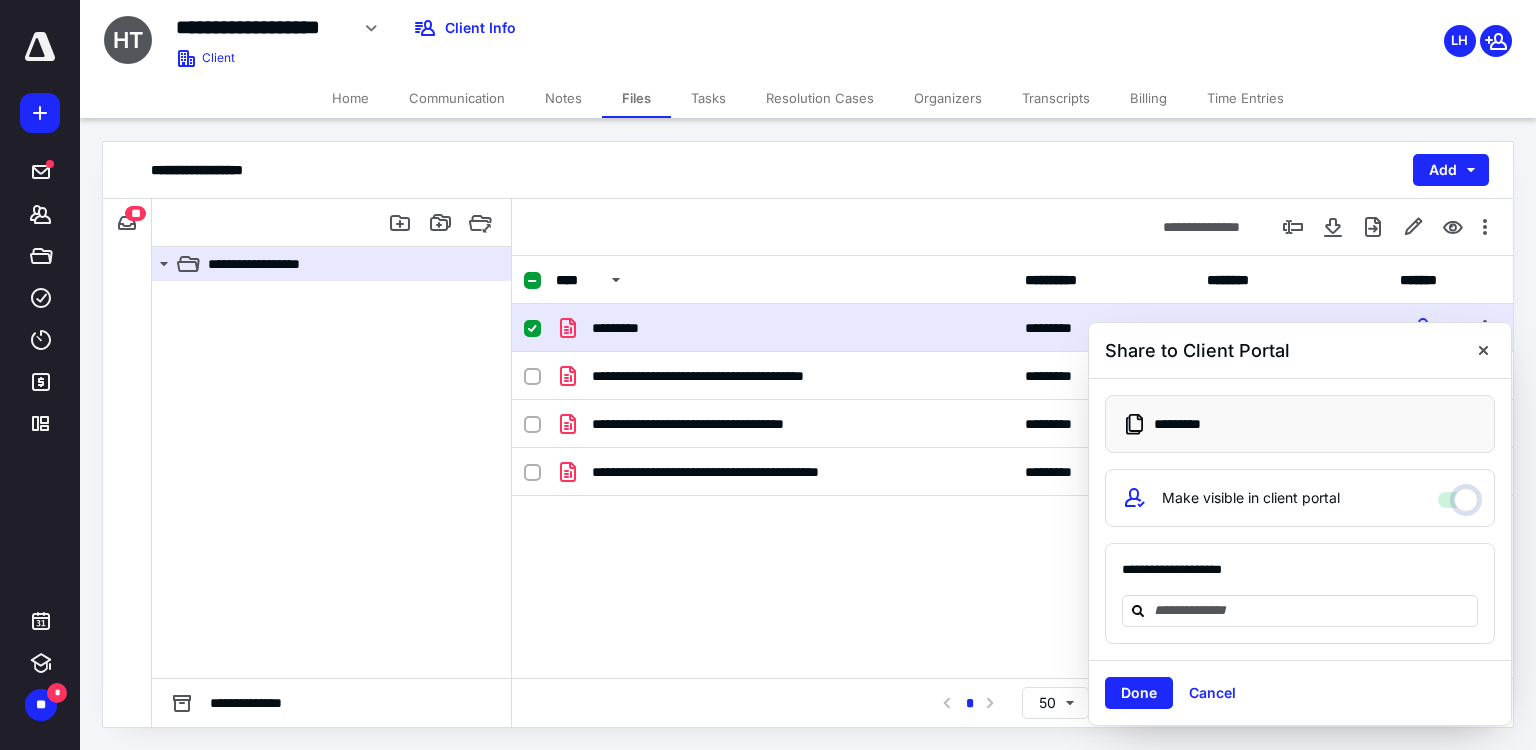 click on "Make visible in client portal" at bounding box center [1458, 495] 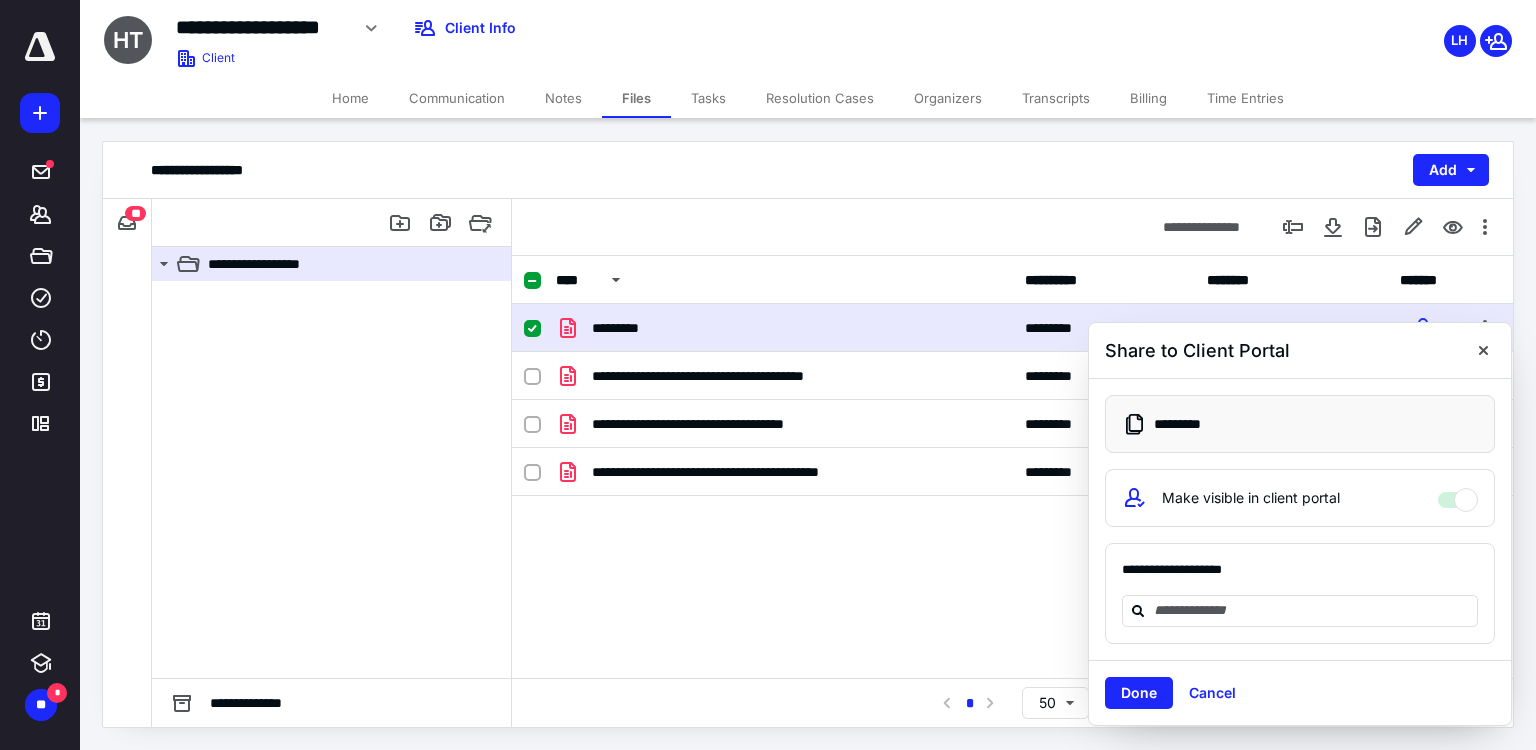 click on "Make visible in client portal" at bounding box center (1300, 498) 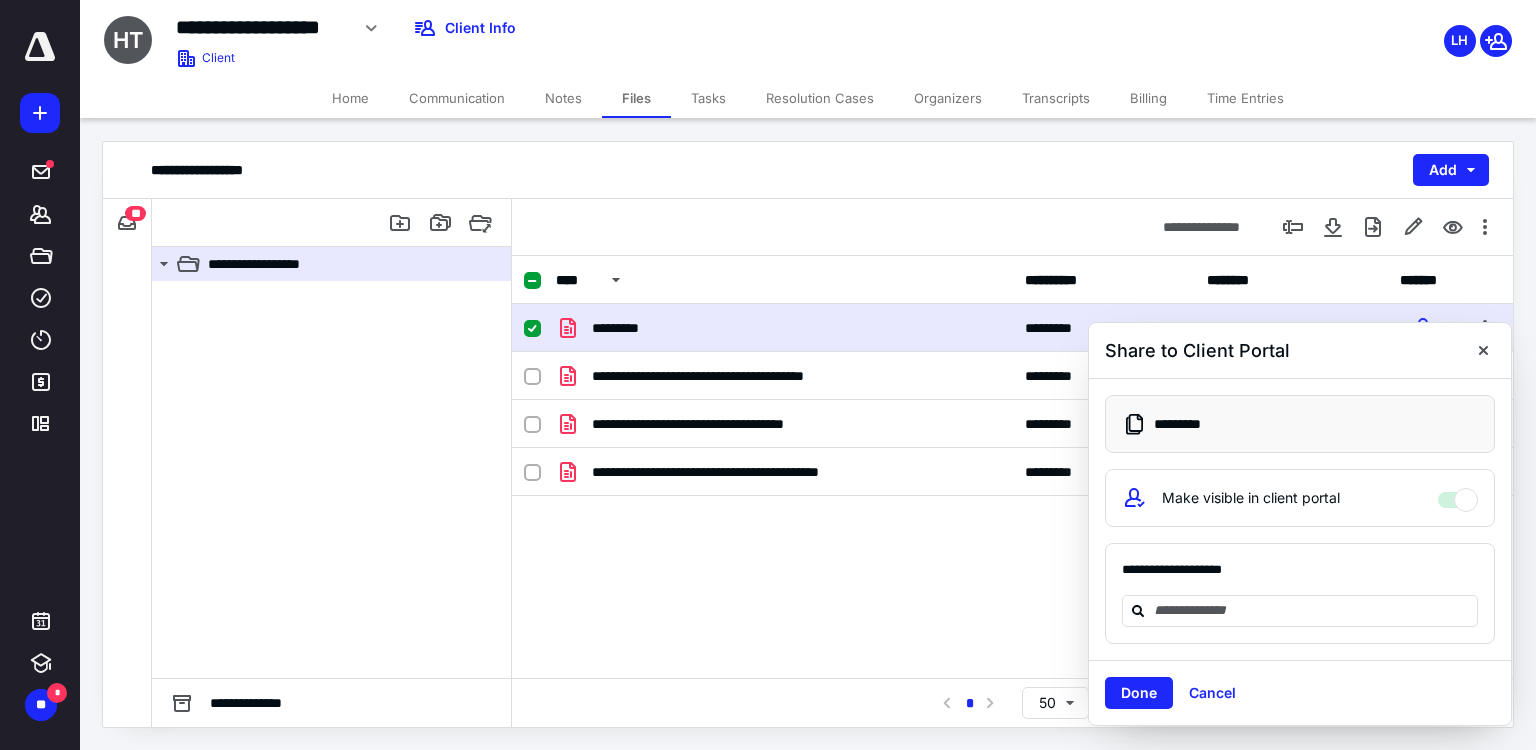 click on "Done" at bounding box center (1139, 693) 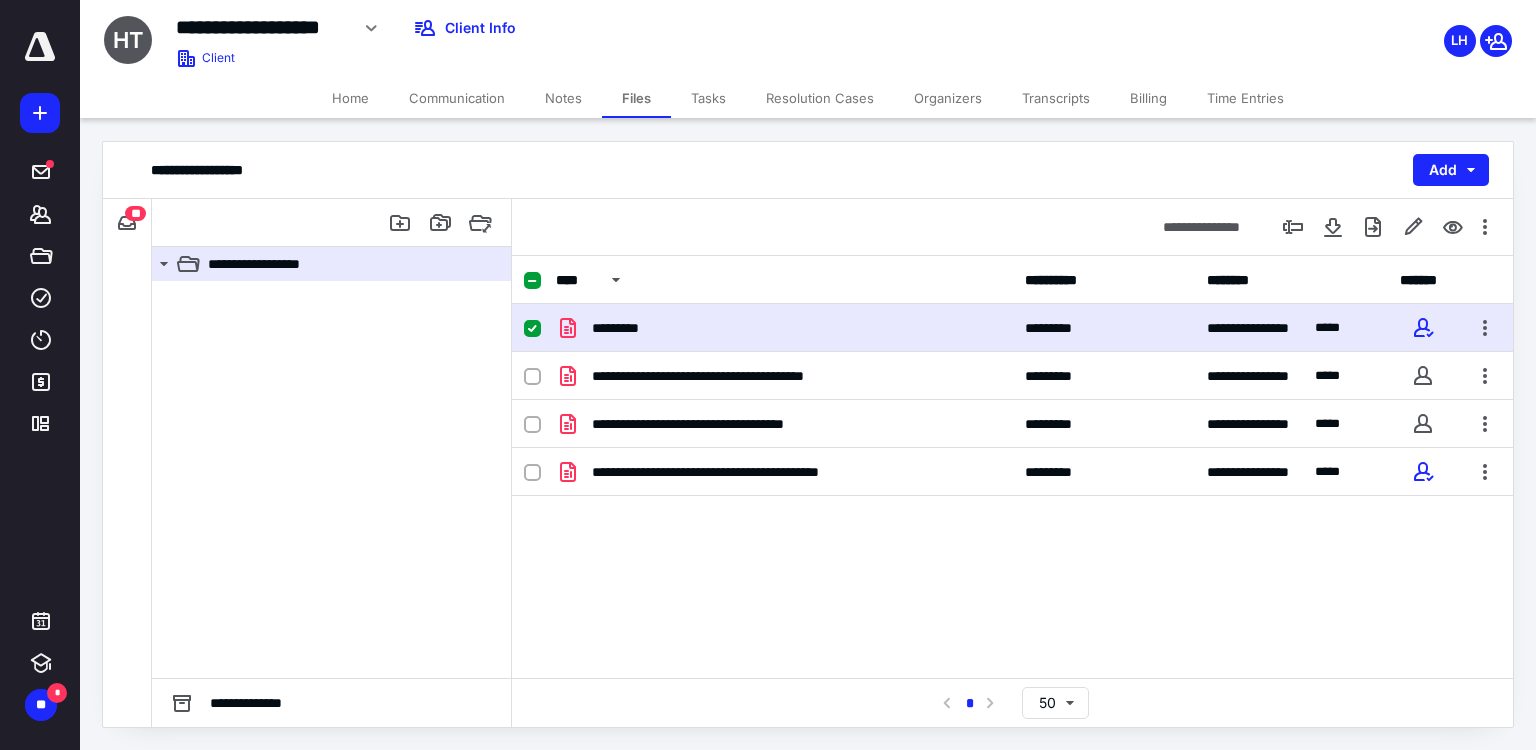 click on "**********" at bounding box center [1012, 454] 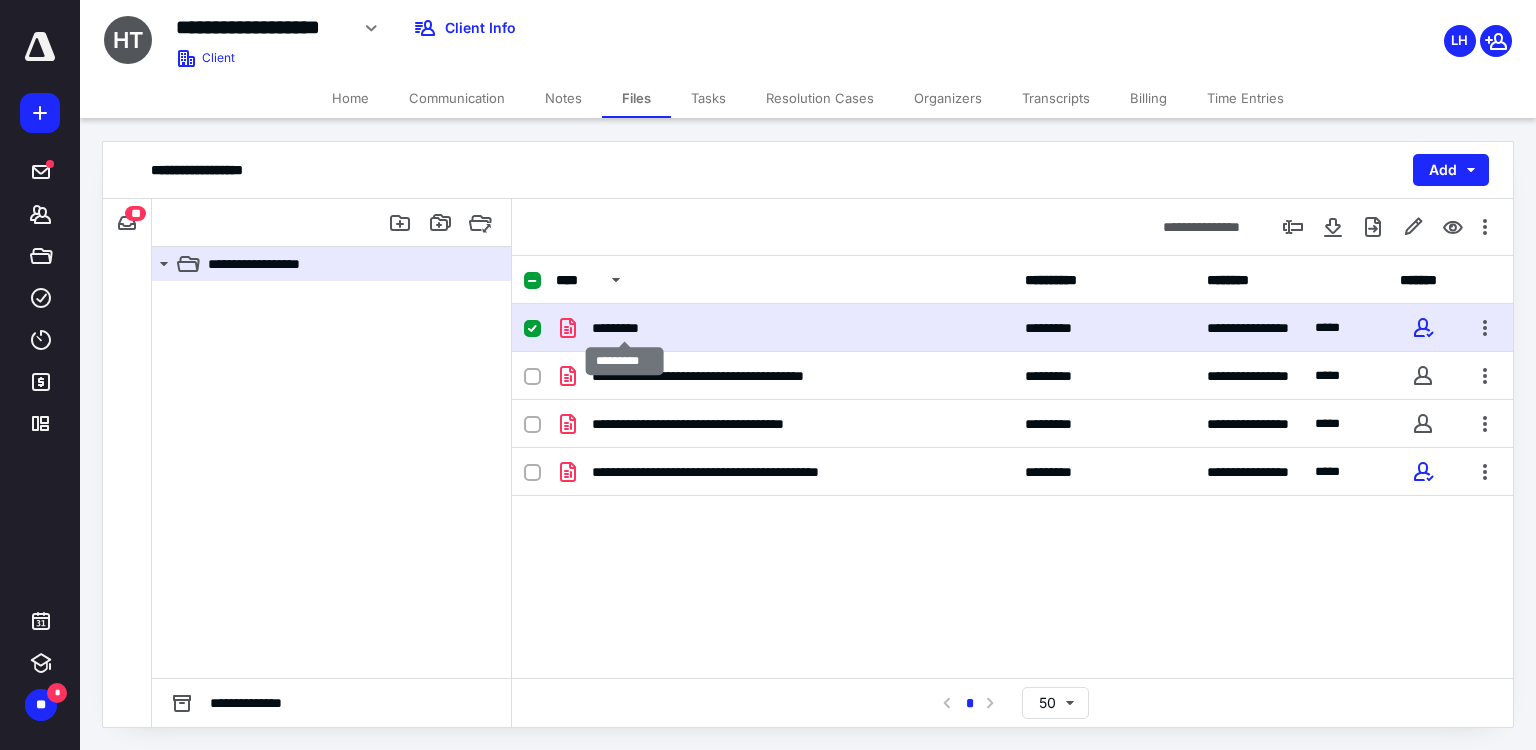click on "*********" at bounding box center (625, 328) 